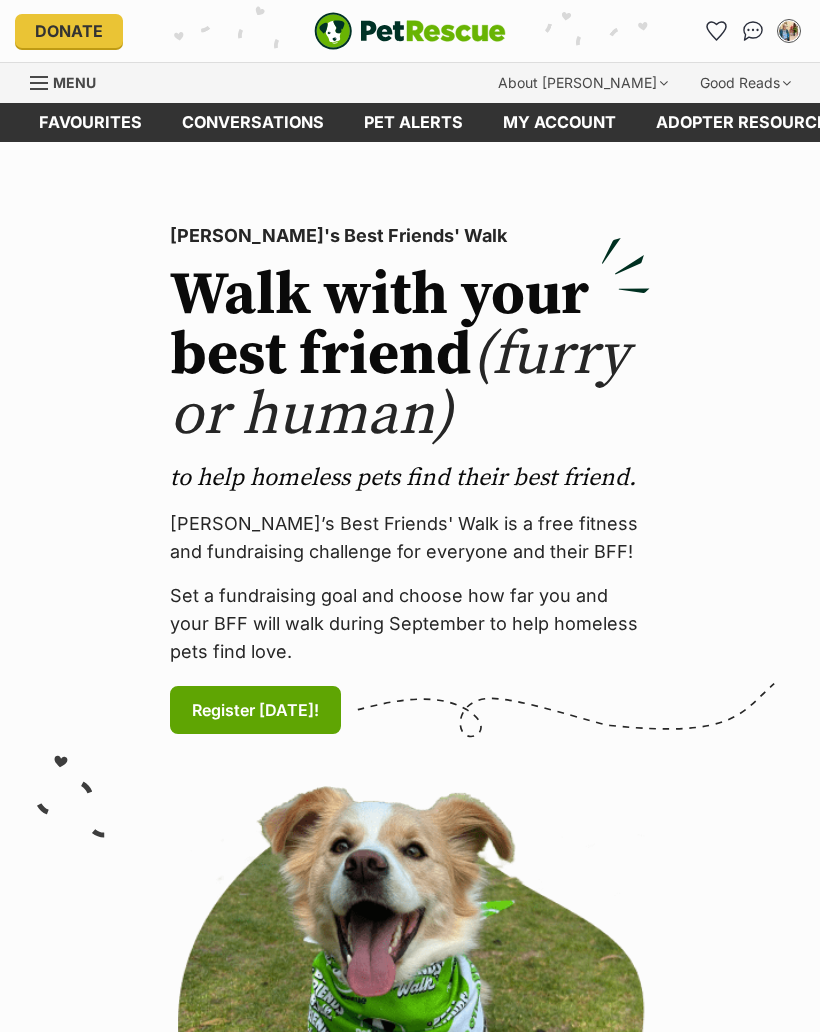 scroll, scrollTop: 0, scrollLeft: 0, axis: both 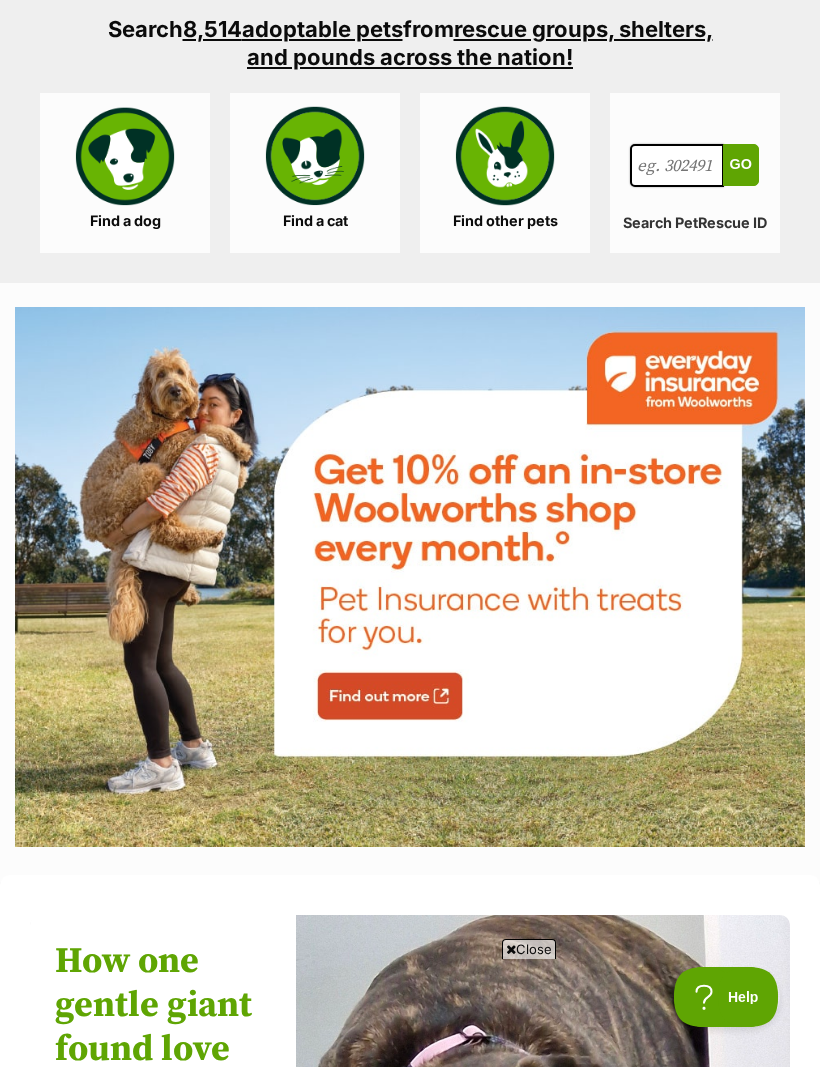 click on "Find a dog" at bounding box center [125, 173] 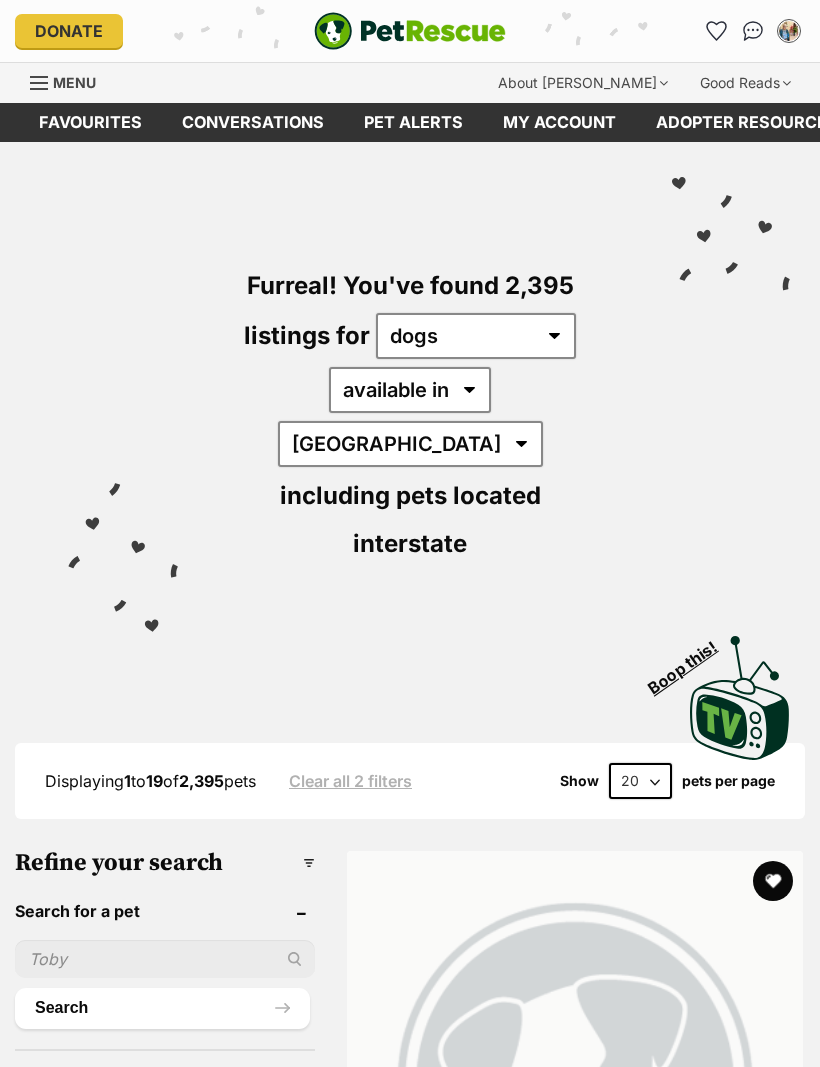 scroll, scrollTop: 0, scrollLeft: 0, axis: both 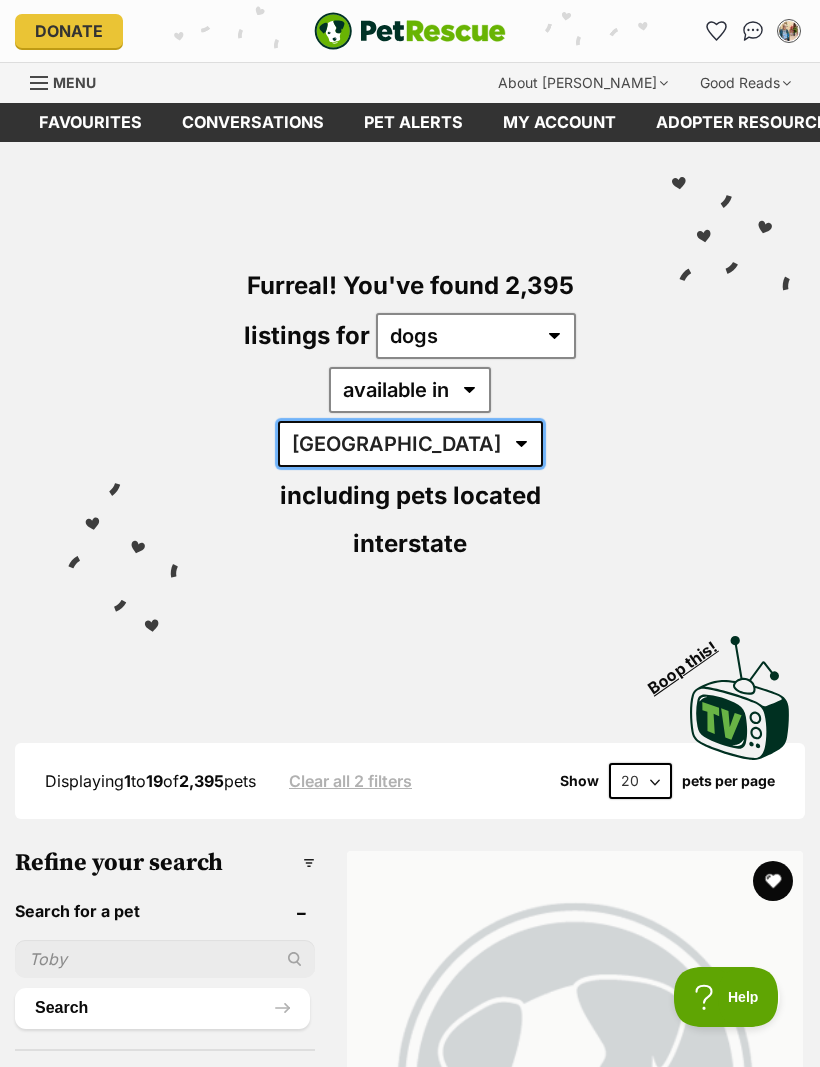 click on "Australia
ACT
NSW
NT
QLD
SA
TAS
VIC
WA" at bounding box center [410, 444] 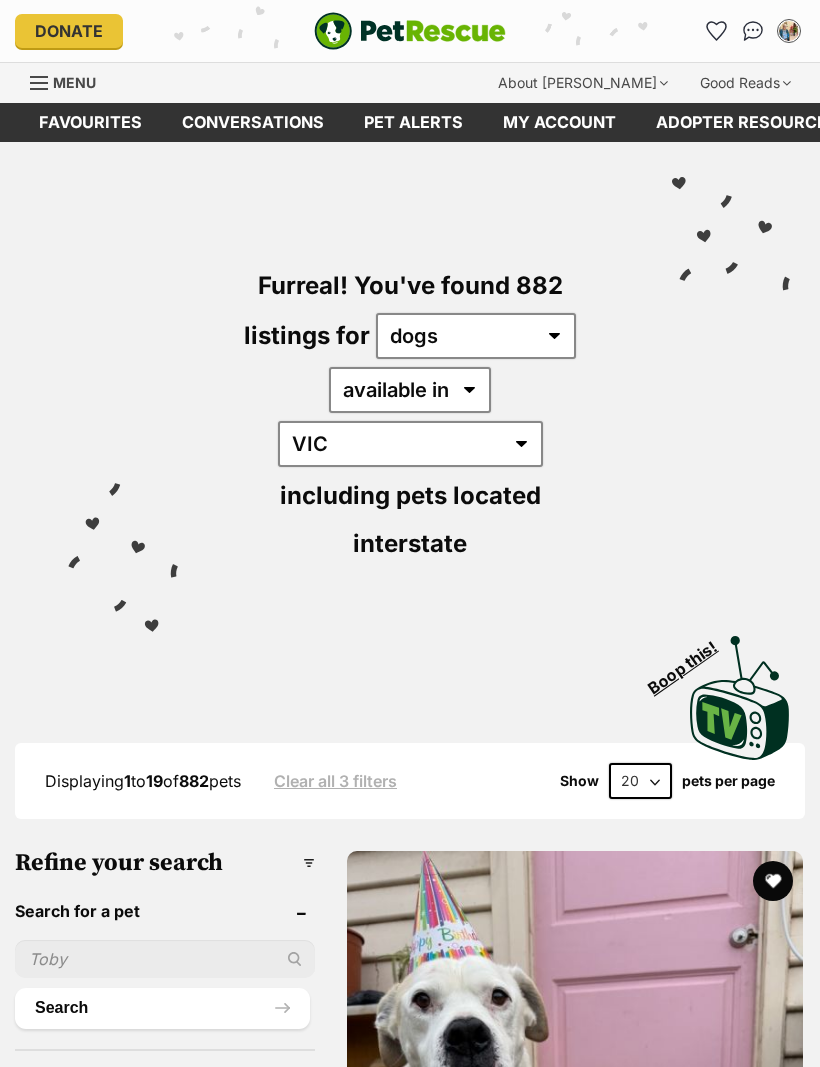 scroll, scrollTop: 0, scrollLeft: 0, axis: both 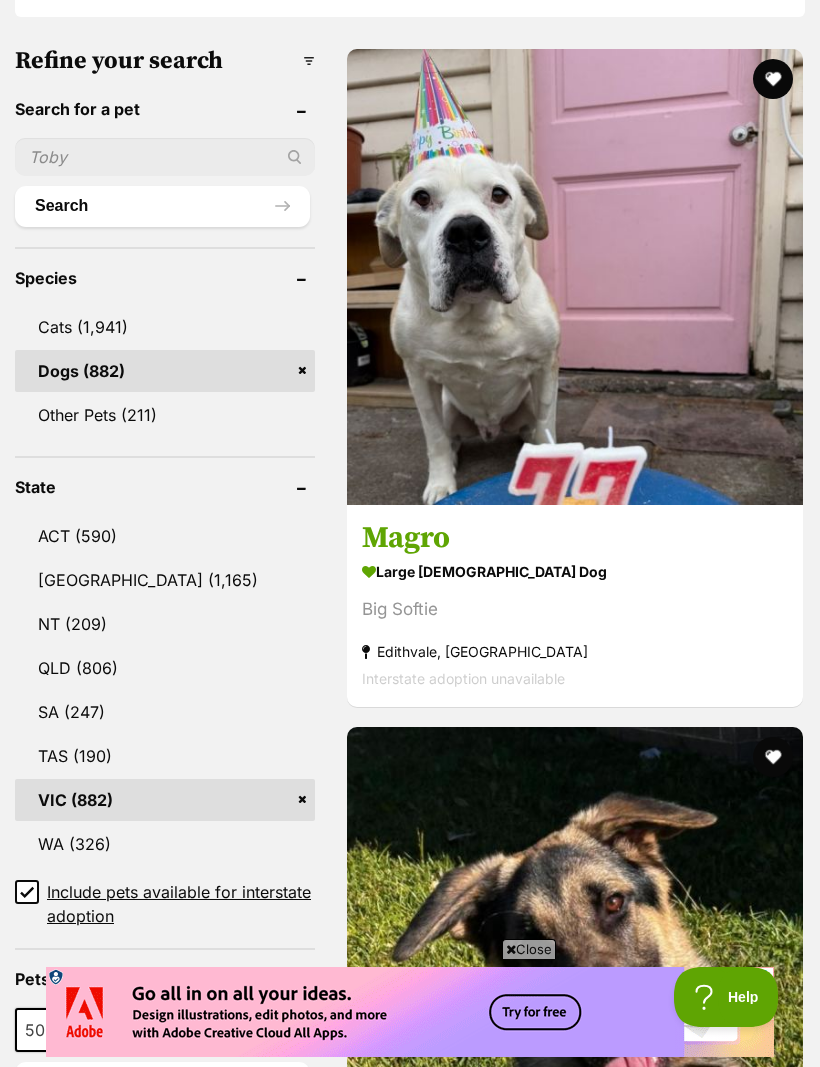 click on "VIC (882)" at bounding box center (165, 800) 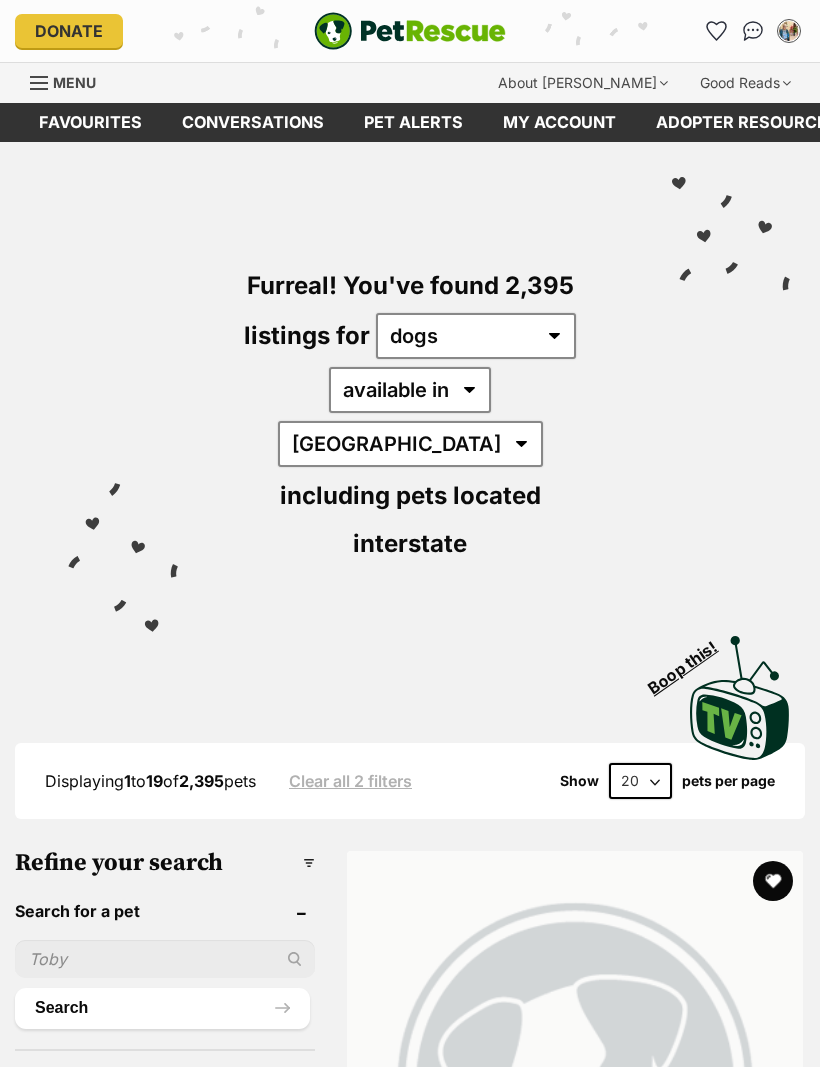 scroll, scrollTop: 0, scrollLeft: 0, axis: both 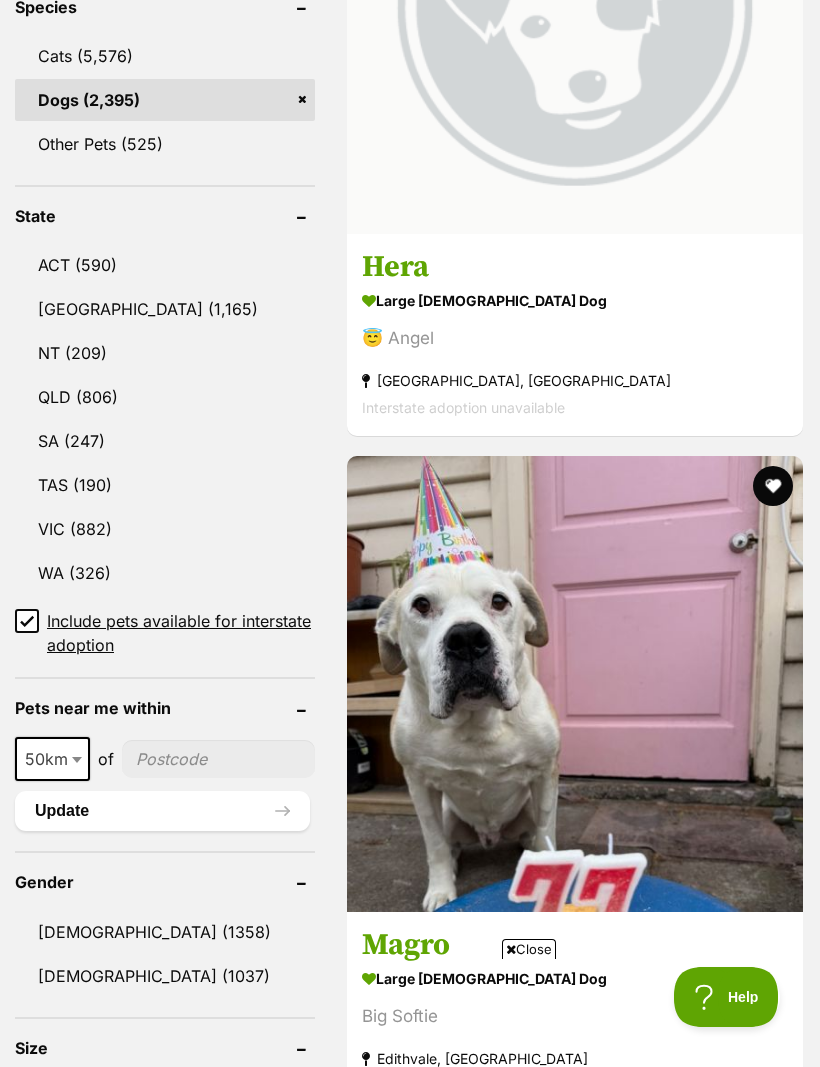click on "ACT (590)
NSW (1,165)
NT (209)
QLD (806)
SA (247)
TAS (190)
VIC (882)
WA (326)
Include pets available for interstate adoption" at bounding box center [165, 441] 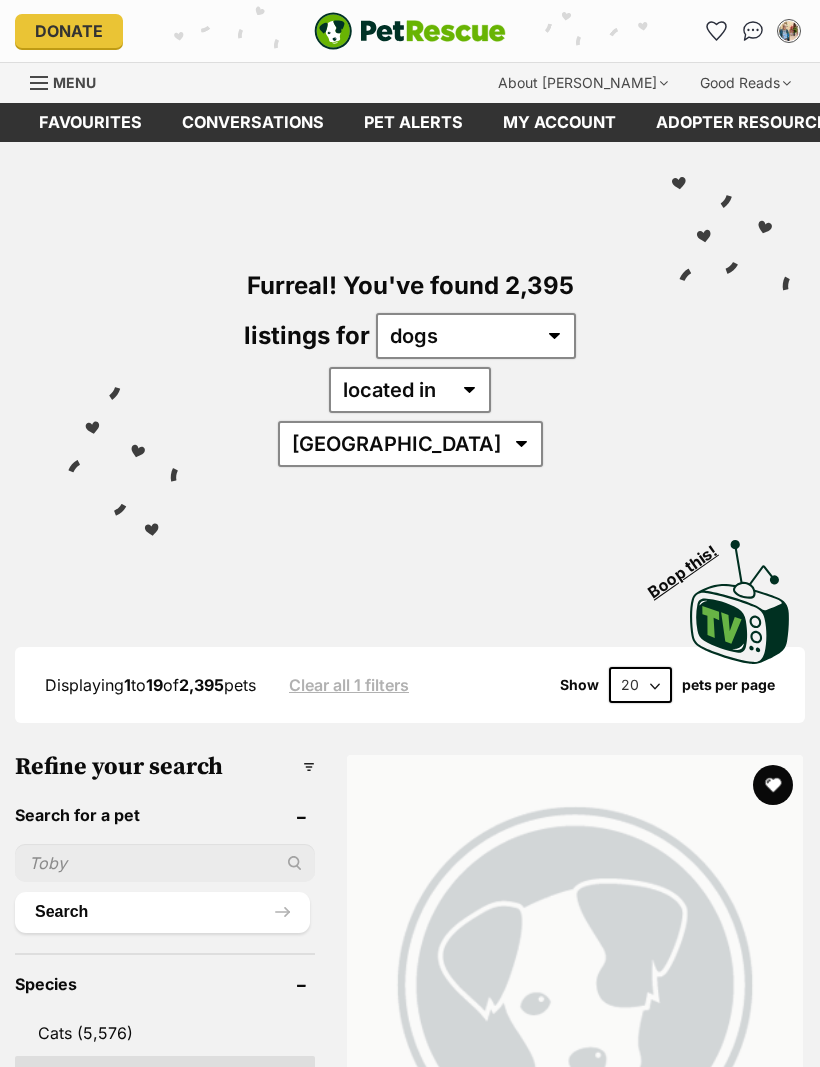 scroll, scrollTop: 0, scrollLeft: 0, axis: both 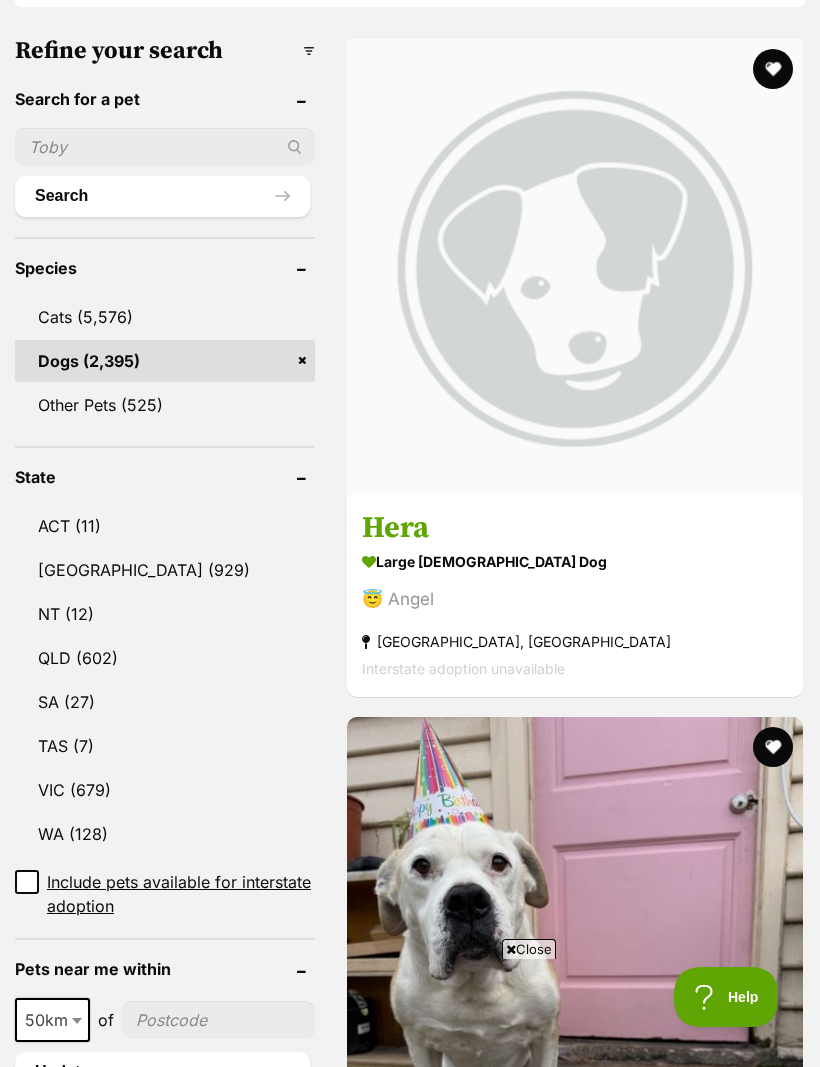 click on "VIC (679)" at bounding box center [165, 790] 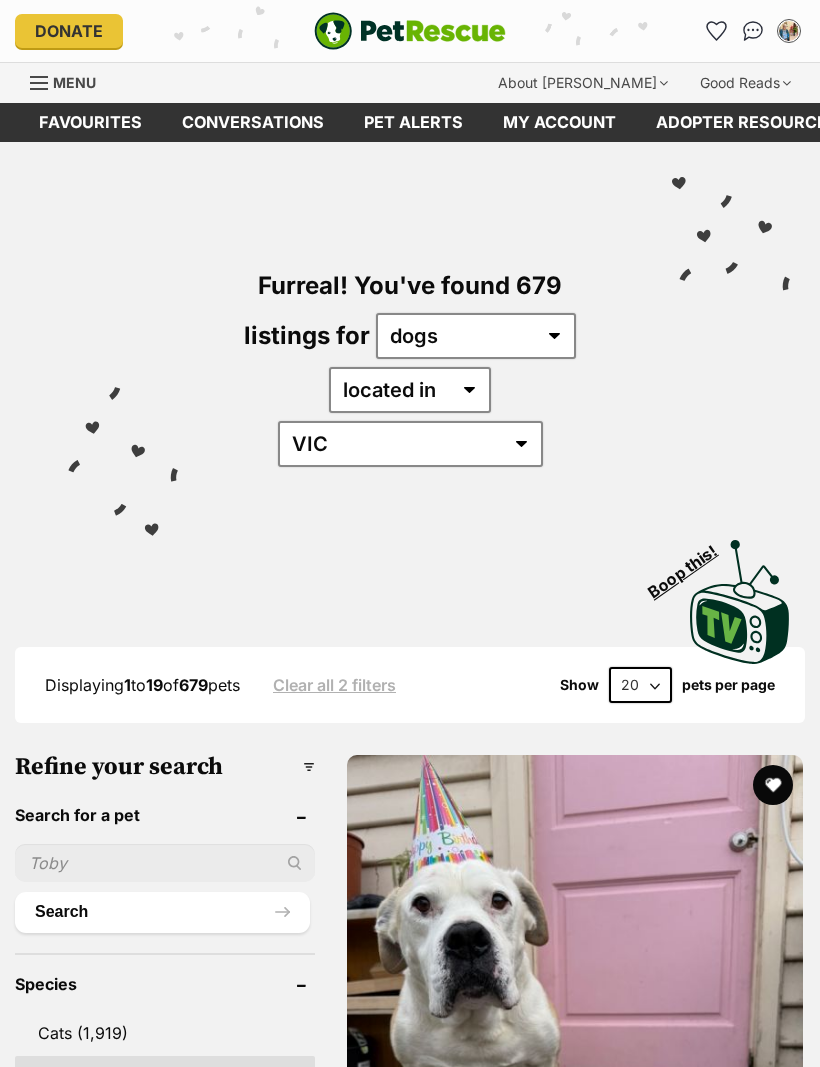 scroll, scrollTop: 0, scrollLeft: 0, axis: both 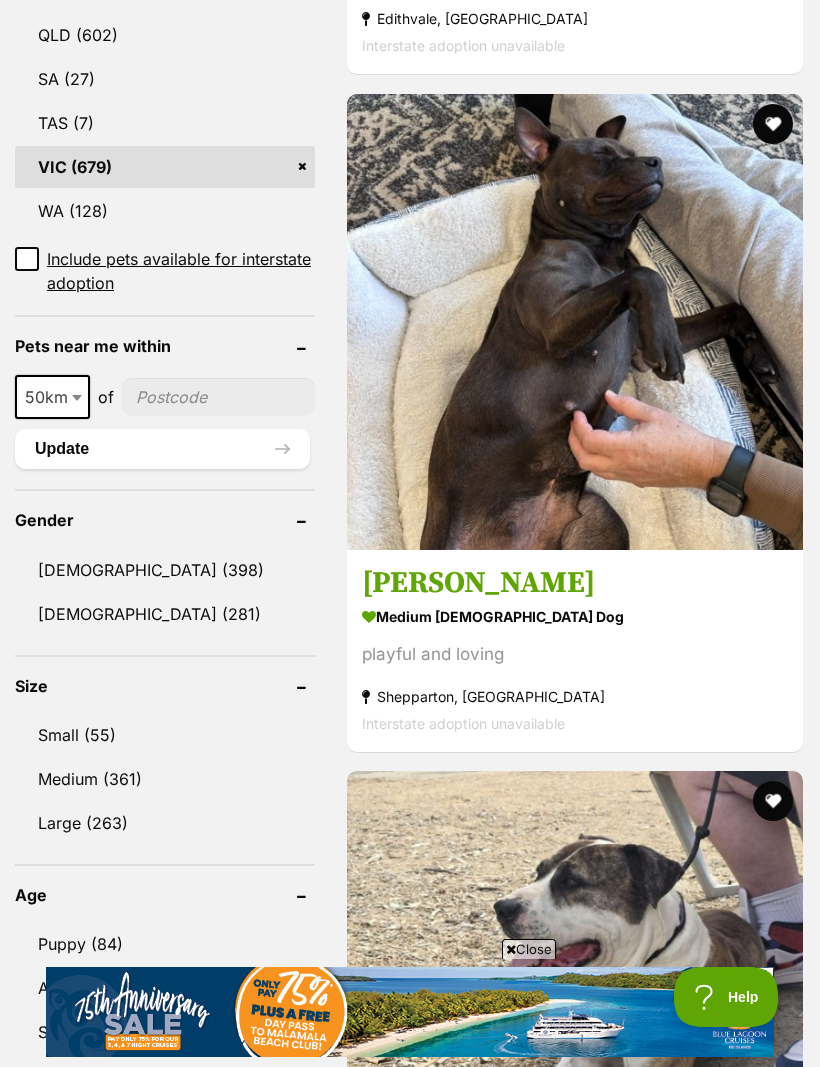 click on "Small (55)" at bounding box center (165, 735) 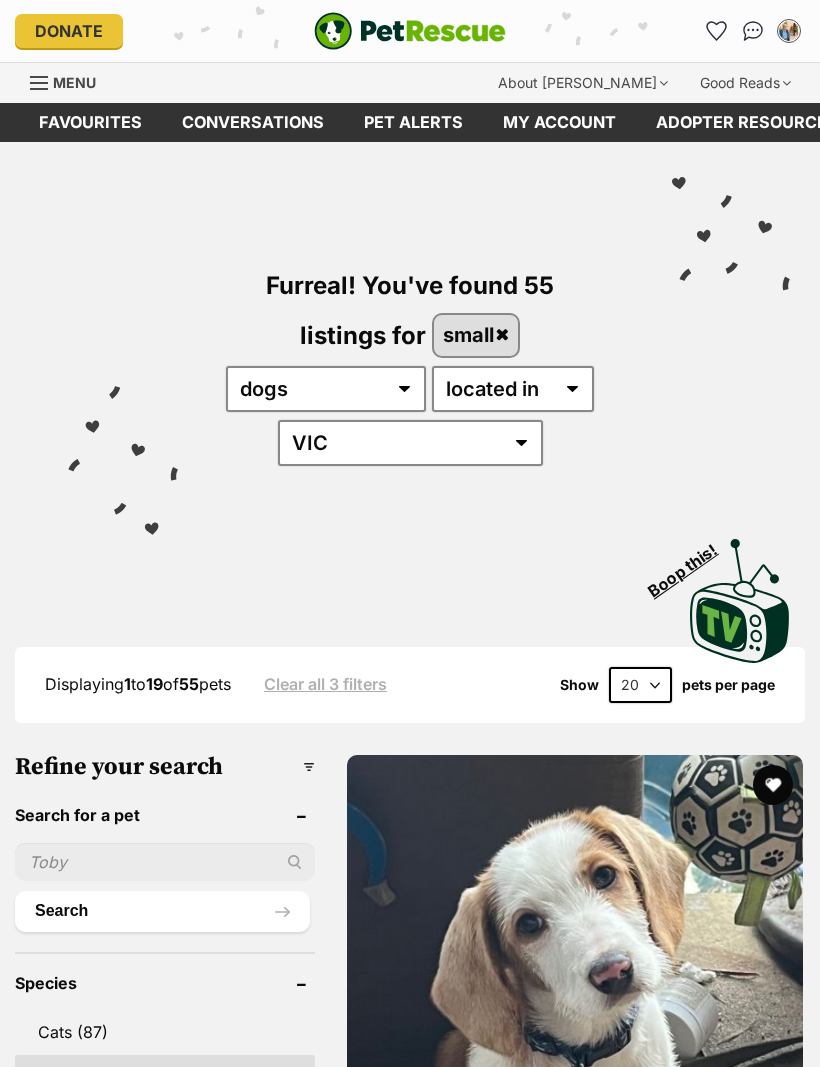 scroll, scrollTop: 0, scrollLeft: 0, axis: both 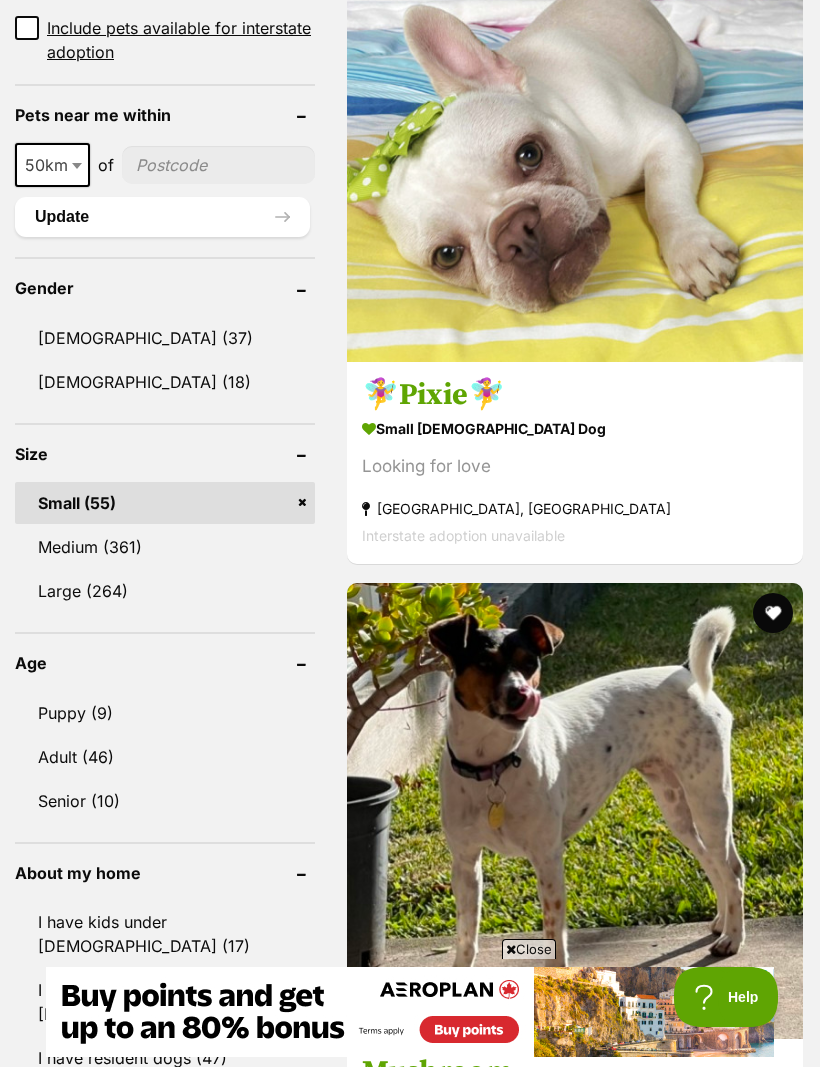 click on "Adult (46)" at bounding box center [165, 757] 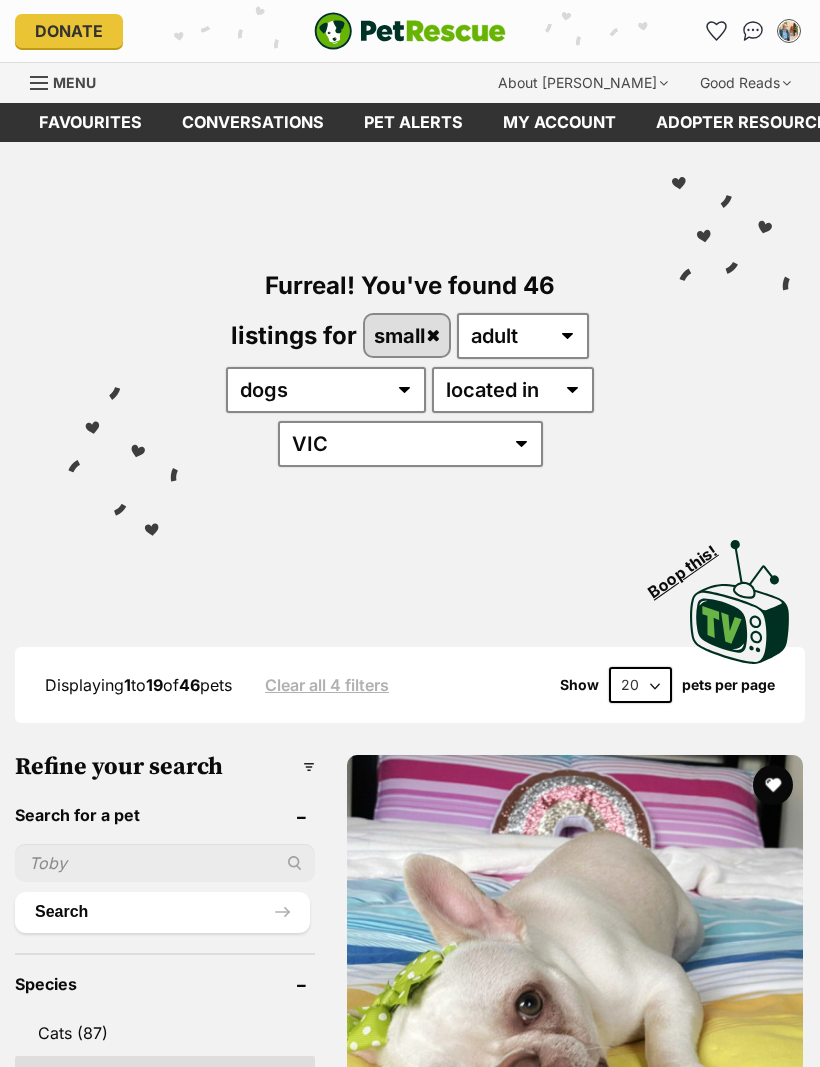 scroll, scrollTop: 0, scrollLeft: 0, axis: both 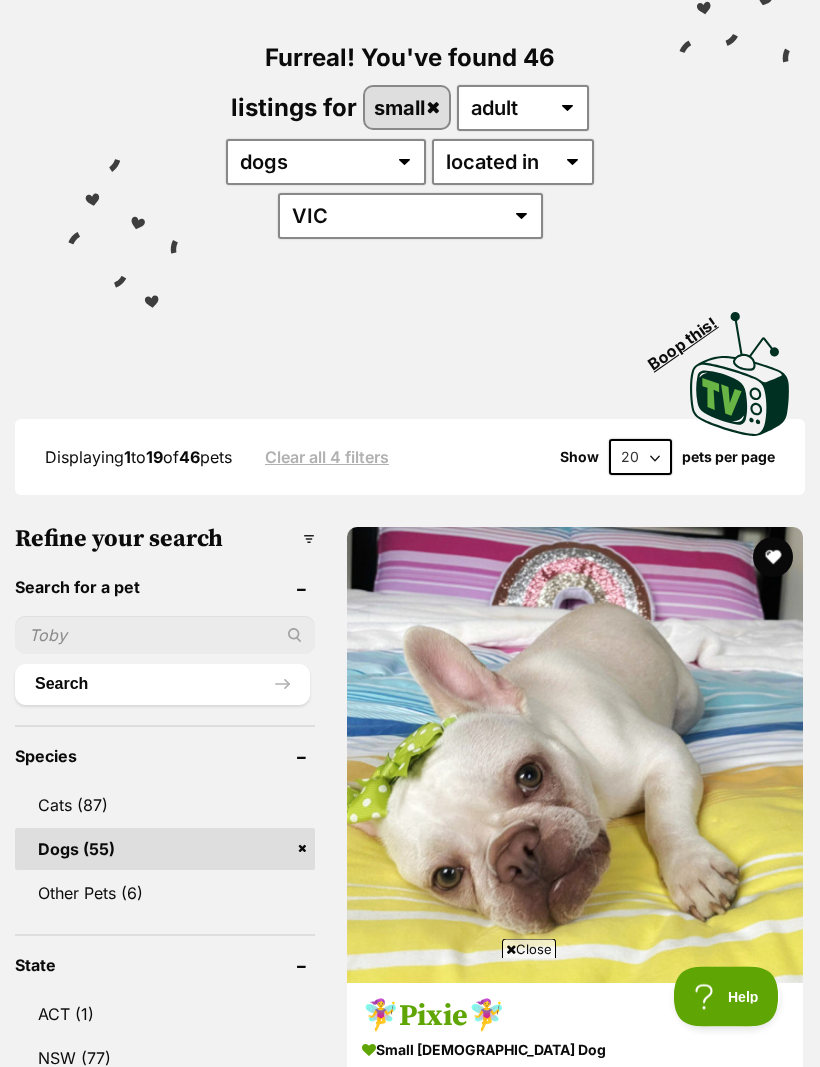 click on "Close" at bounding box center (529, 949) 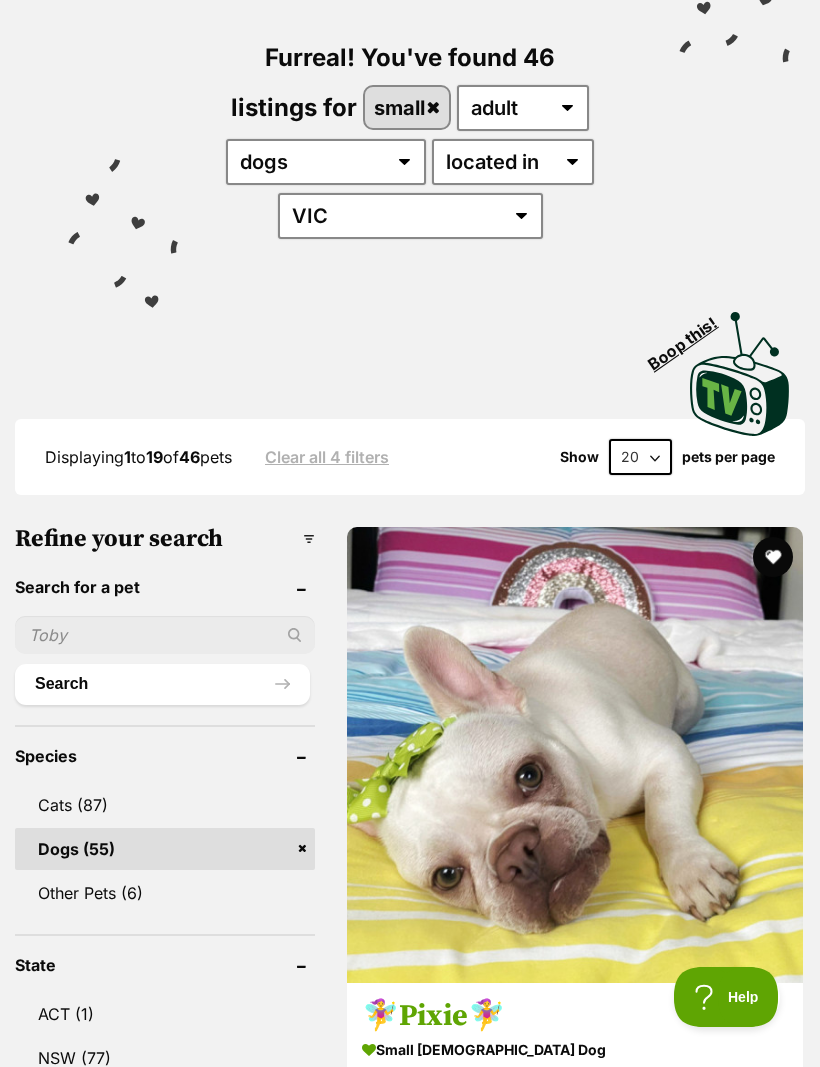scroll, scrollTop: 0, scrollLeft: 0, axis: both 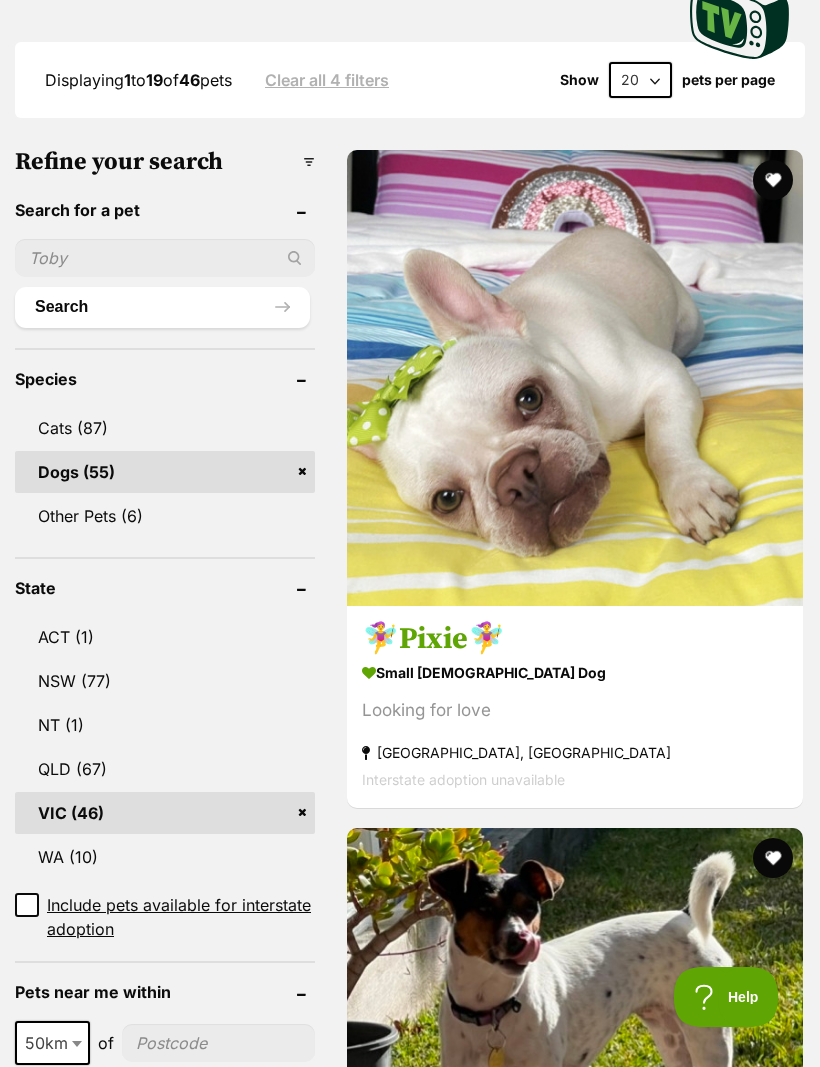 click at bounding box center (575, 1733) 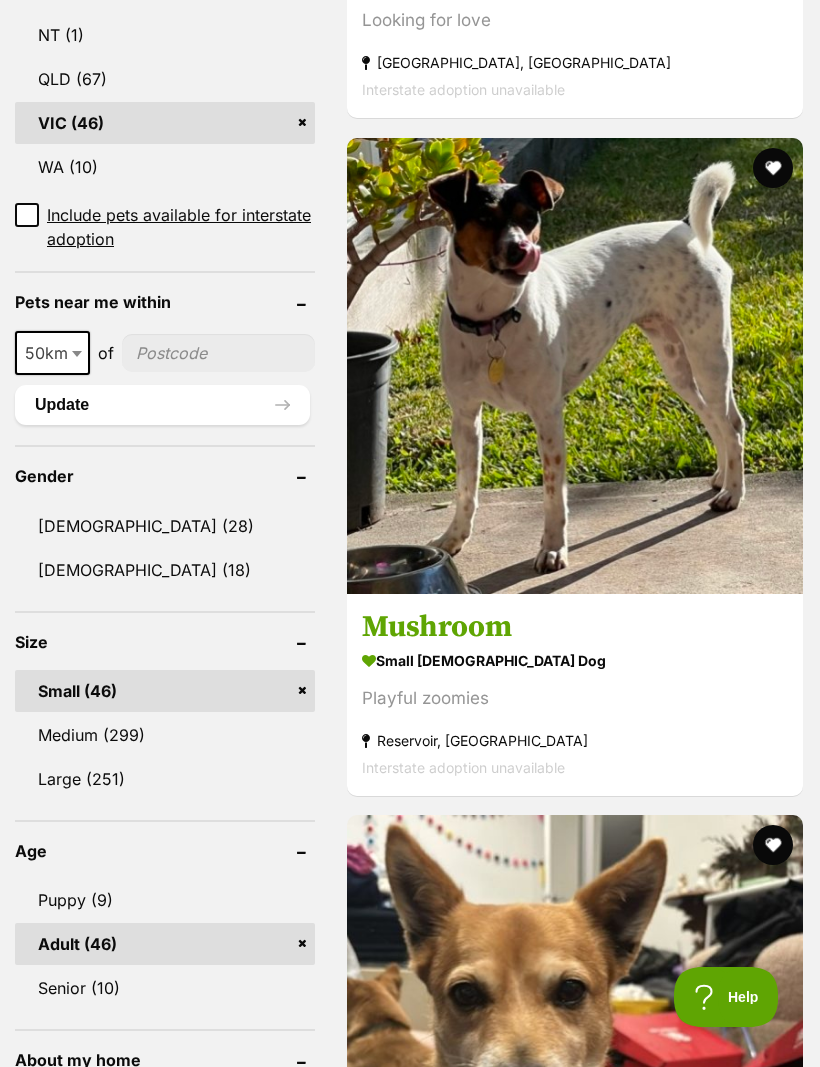 scroll, scrollTop: 1300, scrollLeft: 0, axis: vertical 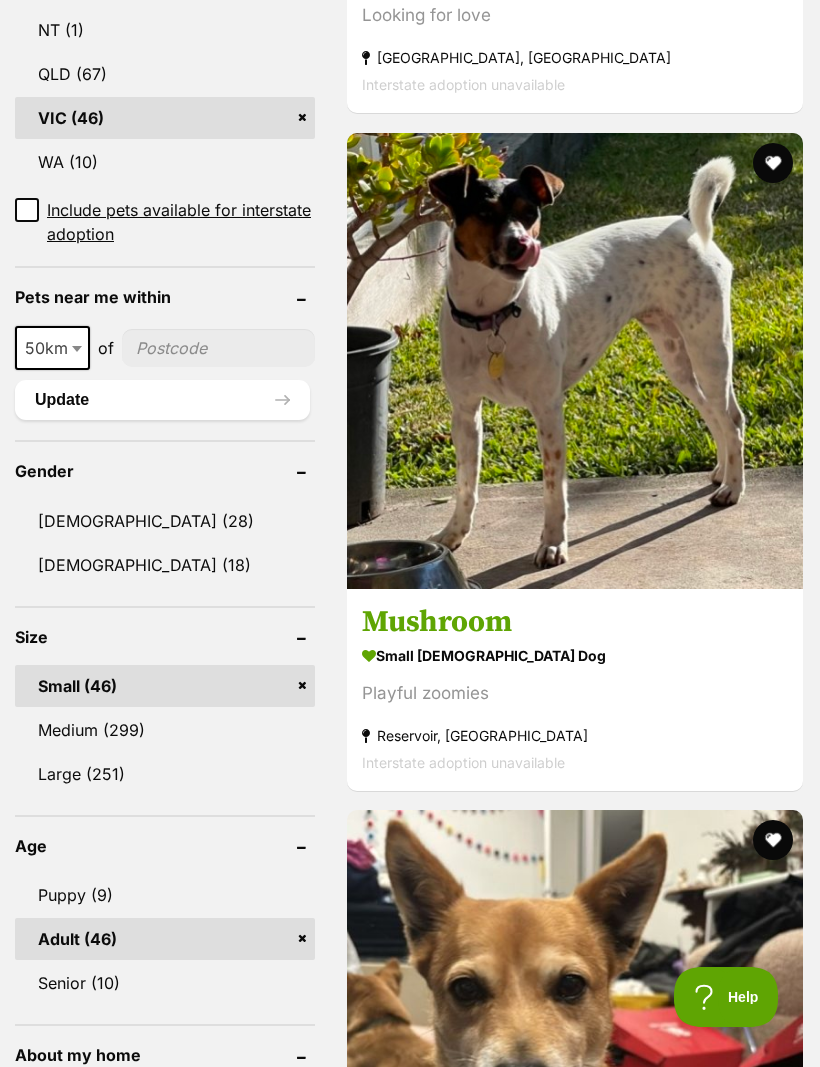 click on "Hades" at bounding box center [575, 3332] 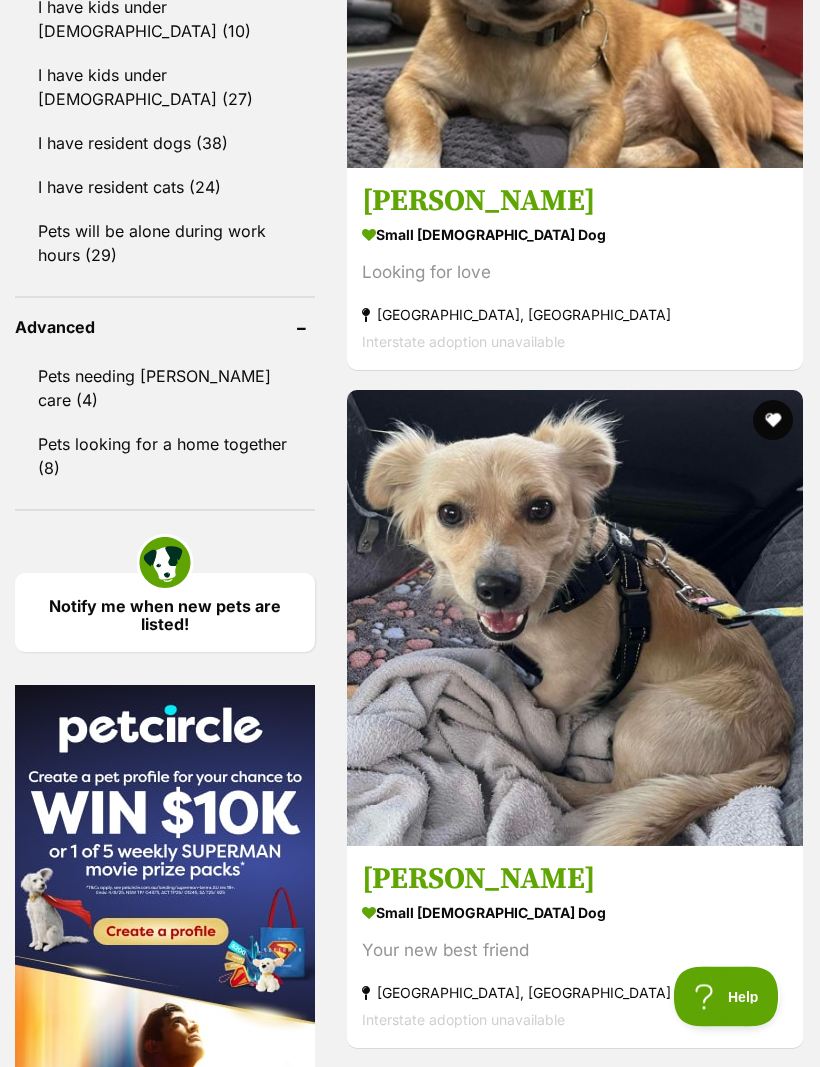 scroll, scrollTop: 2399, scrollLeft: 0, axis: vertical 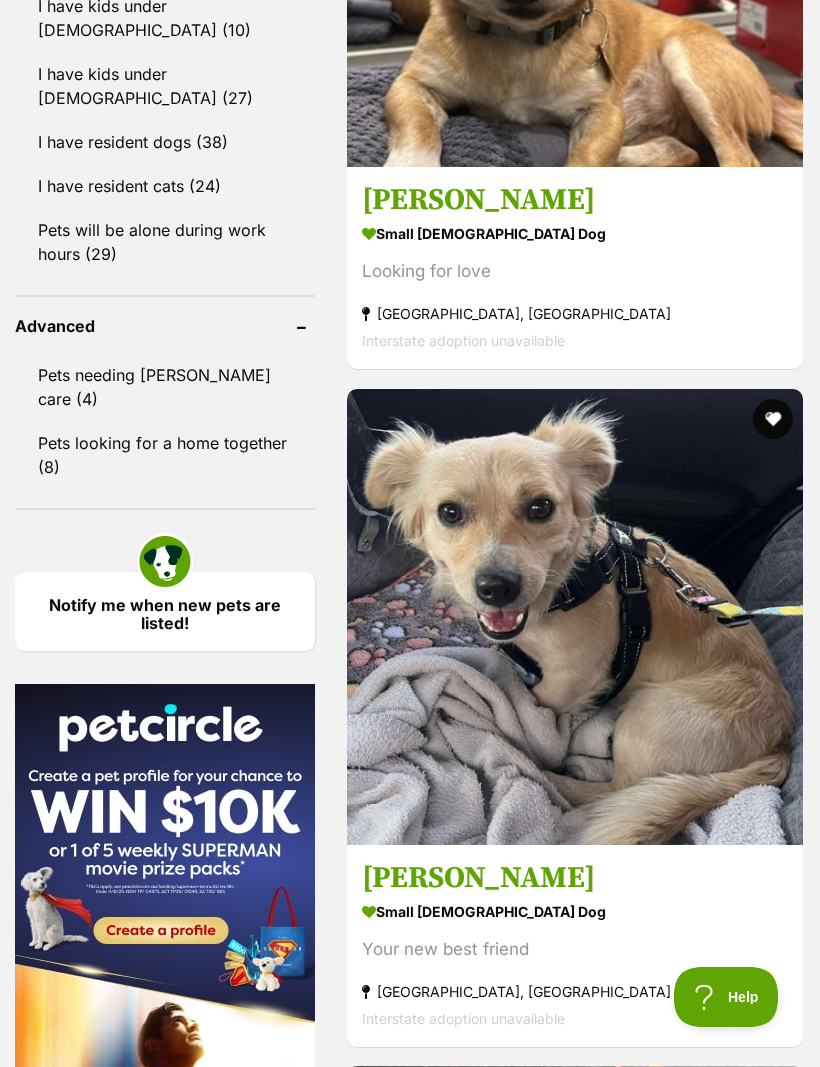 click at bounding box center [575, 3678] 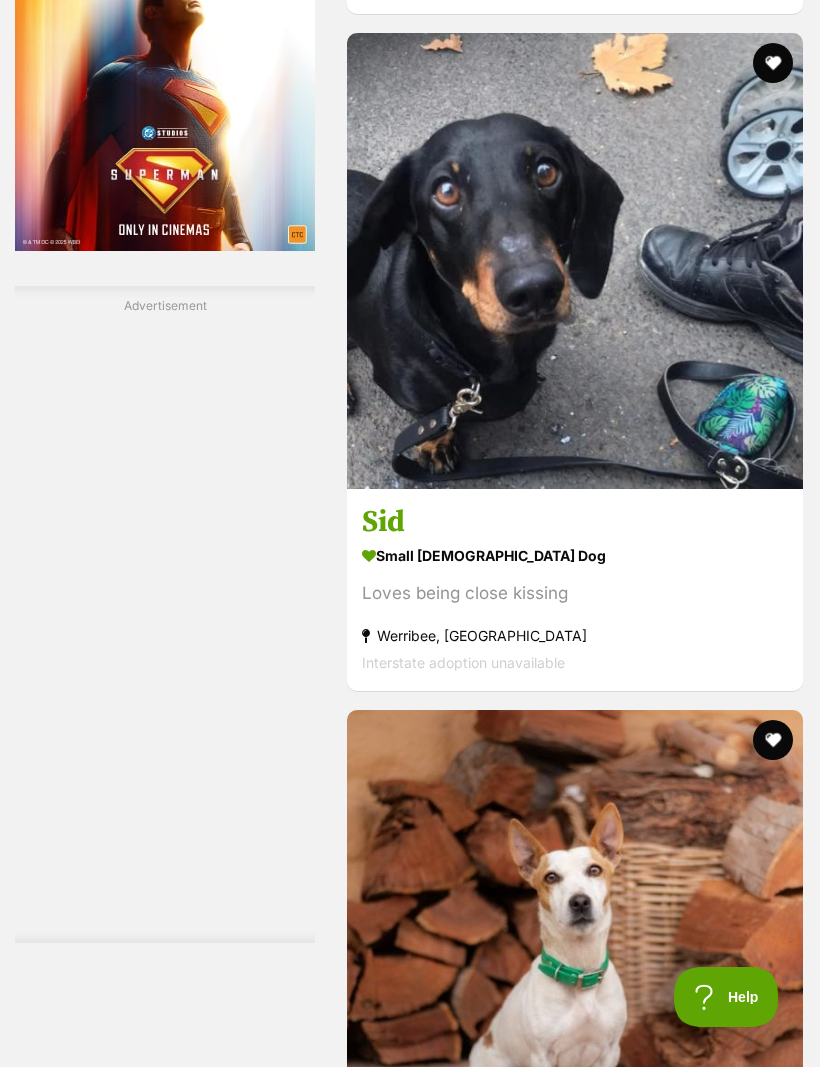 scroll, scrollTop: 3435, scrollLeft: 0, axis: vertical 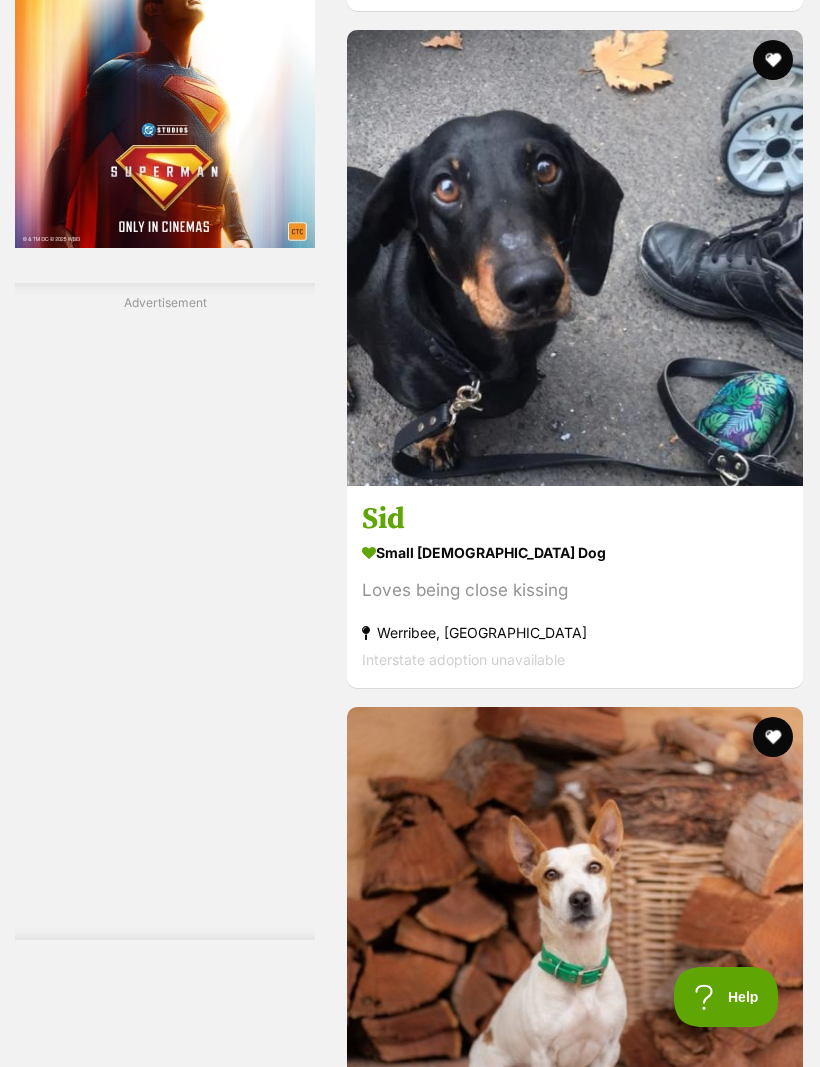 click at bounding box center [575, 5952] 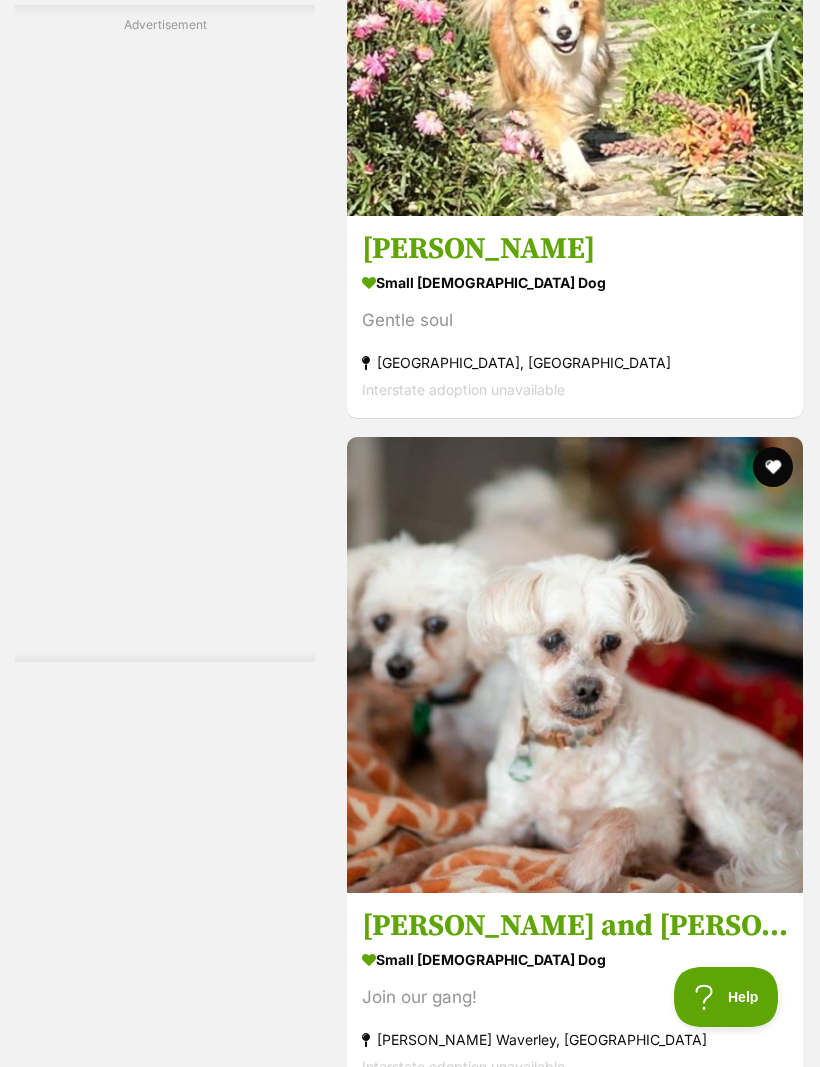 scroll, scrollTop: 6087, scrollLeft: 0, axis: vertical 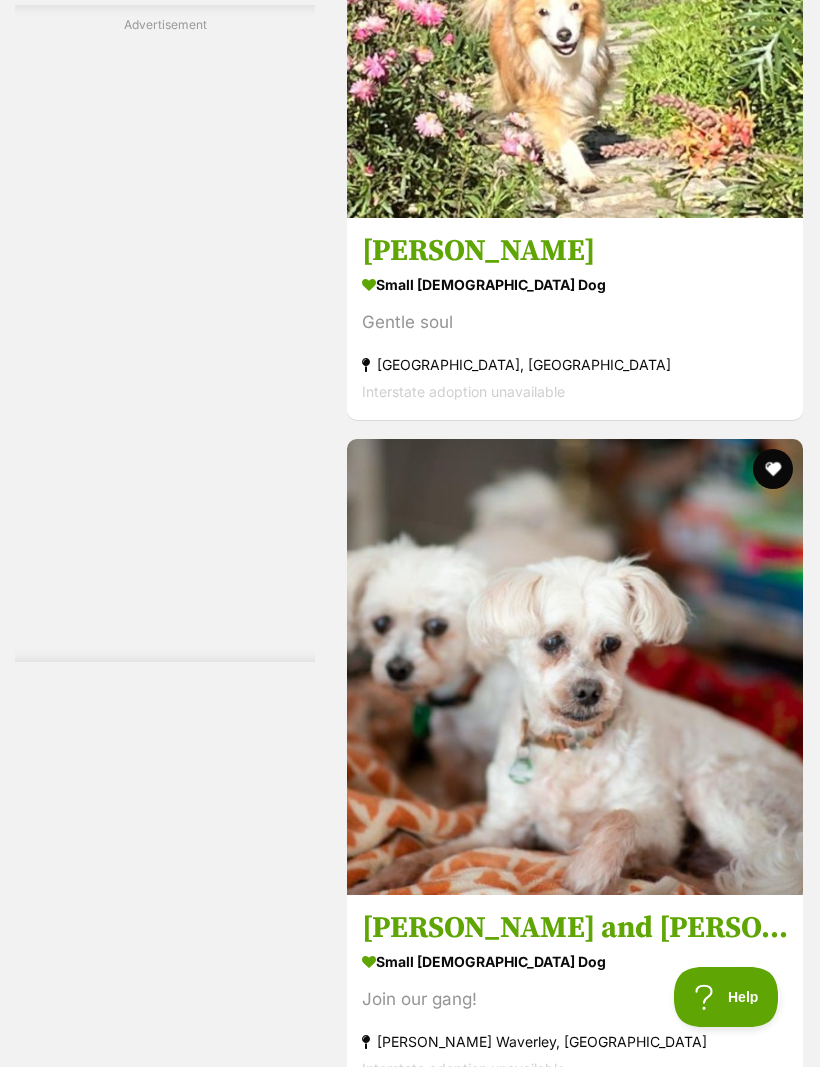 click at bounding box center (598, 9442) 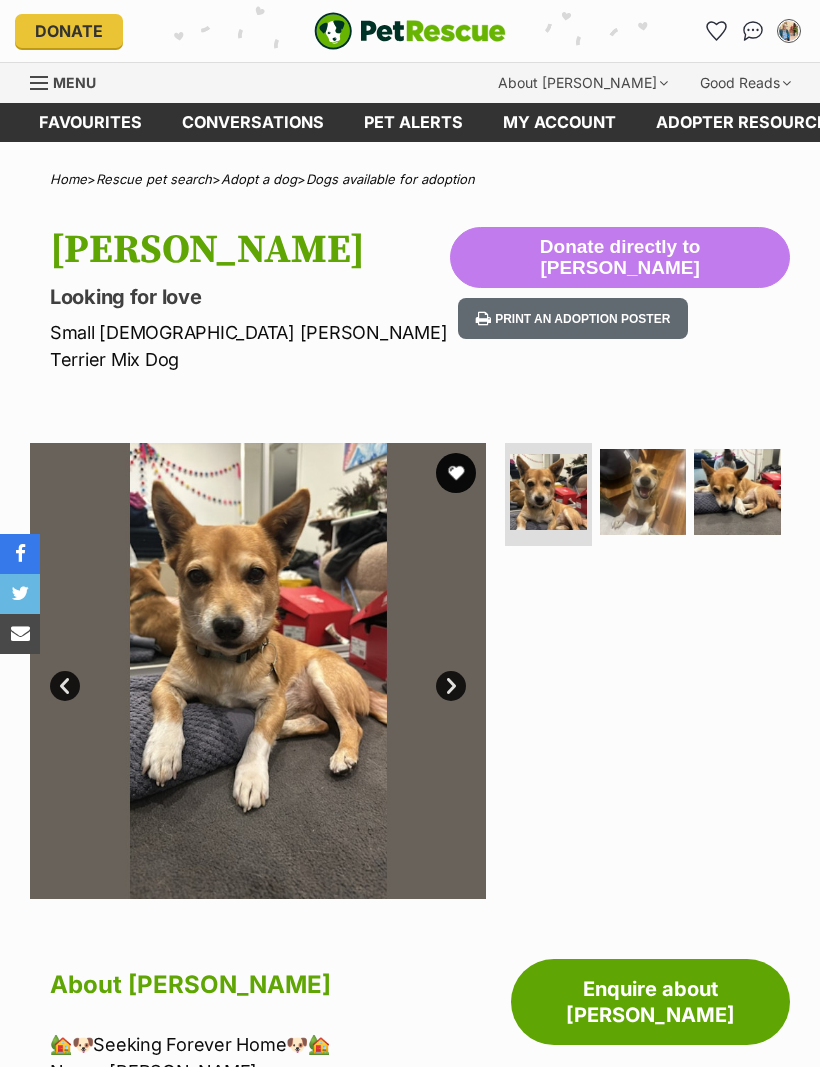 scroll, scrollTop: 0, scrollLeft: 0, axis: both 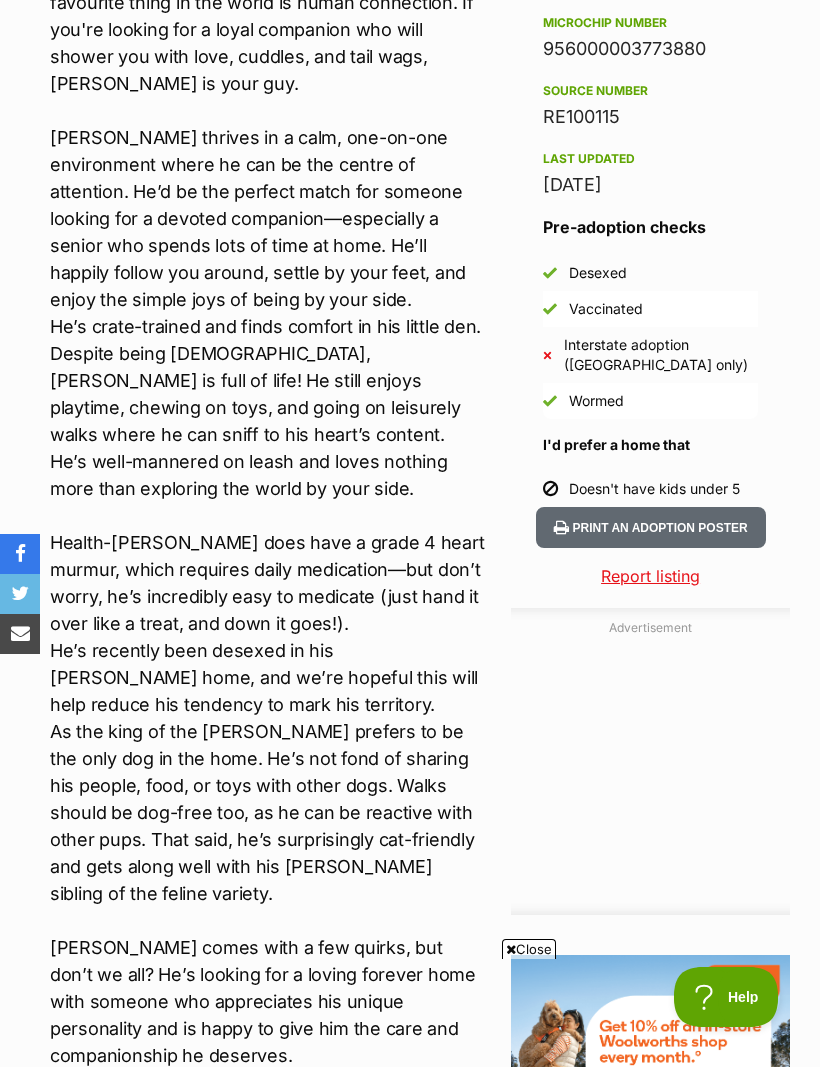 click on "It’s hard not to fall head over heels the moment you meet Antonio. With his soulful eyes, gentle heart, and irresistible smile, this sweet and affectionate boy is a total charmer. Antonio is a true people-dog—his favourite thing in the world is human connection. If you're looking for a loyal companion who will shower you with love, cuddles, and tail wags, Antonio is your guy.
Antonio thrives in a calm, one-on-one environment where he can be the centre of attention. He’d be the perfect match for someone looking for a devoted companion—especially a senior who spends lots of time at home. He’ll happily follow you around, settle by your feet, and enjoy the simple joys of being by your side.
Health-wise, Antonio does have a grade 4 heart murmur, which requires daily medication—but don’t worry, he’s incredibly easy to medicate (just hand it over like a treat, and down it goes!)." at bounding box center [268, 529] 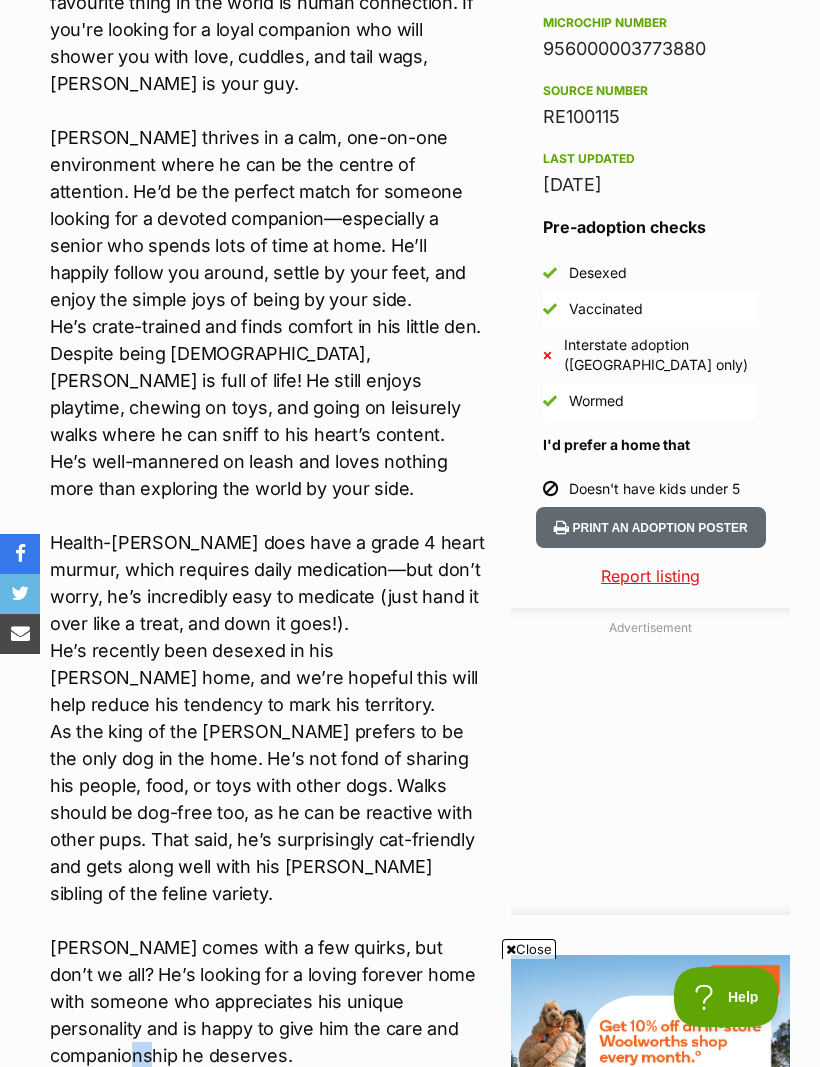 click on "It’s hard not to fall head over heels the moment you meet Antonio. With his soulful eyes, gentle heart, and irresistible smile, this sweet and affectionate boy is a total charmer. Antonio is a true people-dog—his favourite thing in the world is human connection. If you're looking for a loyal companion who will shower you with love, cuddles, and tail wags, Antonio is your guy.
Antonio thrives in a calm, one-on-one environment where he can be the centre of attention. He’d be the perfect match for someone looking for a devoted companion—especially a senior who spends lots of time at home. He’ll happily follow you around, settle by your feet, and enjoy the simple joys of being by your side.
Health-wise, Antonio does have a grade 4 heart murmur, which requires daily medication—but don’t worry, he’s incredibly easy to medicate (just hand it over like a treat, and down it goes!)." at bounding box center (268, 529) 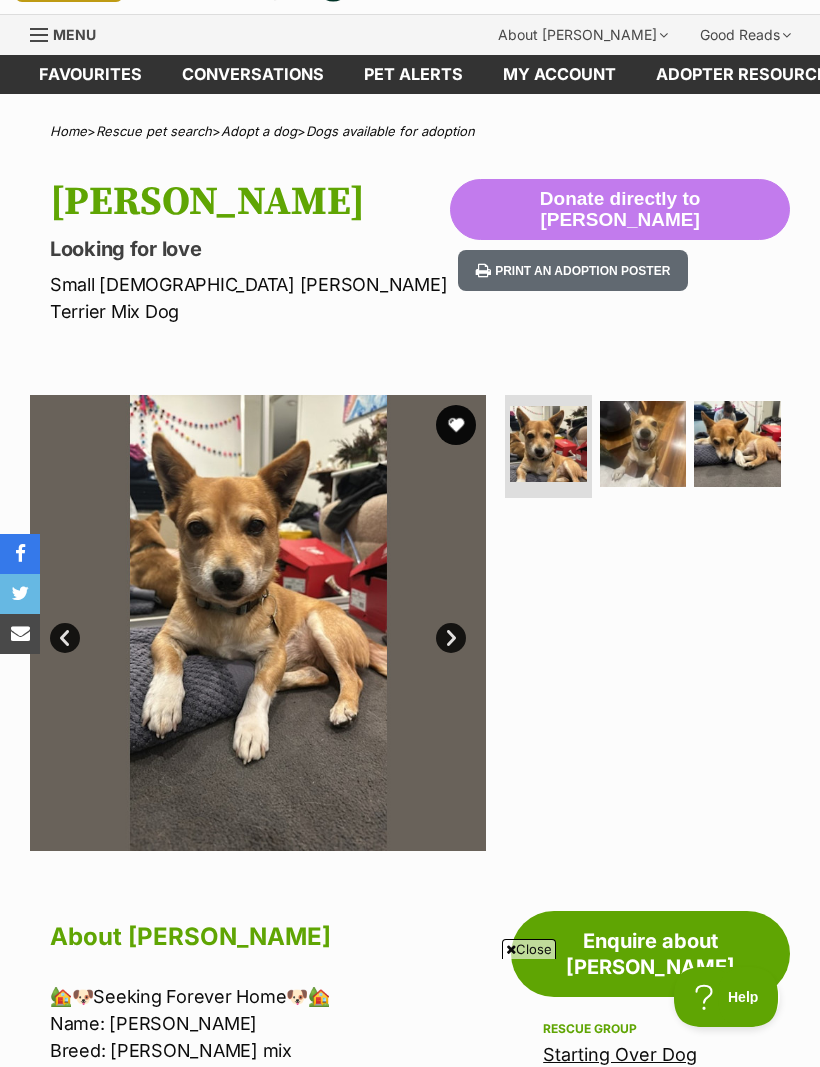 scroll, scrollTop: 0, scrollLeft: 0, axis: both 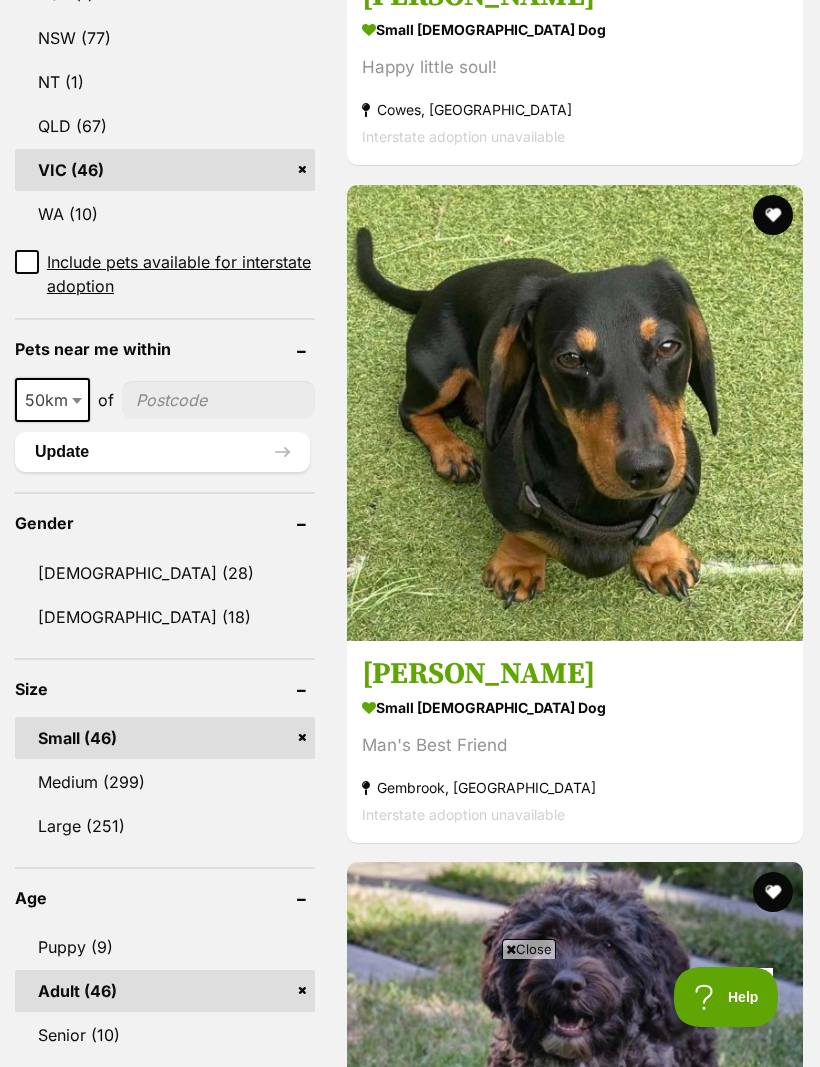 click on "Rosemary
small female Dog
Looking for love
Craigieburn, VIC
Interstate adoption unavailable" at bounding box center (575, 3451) 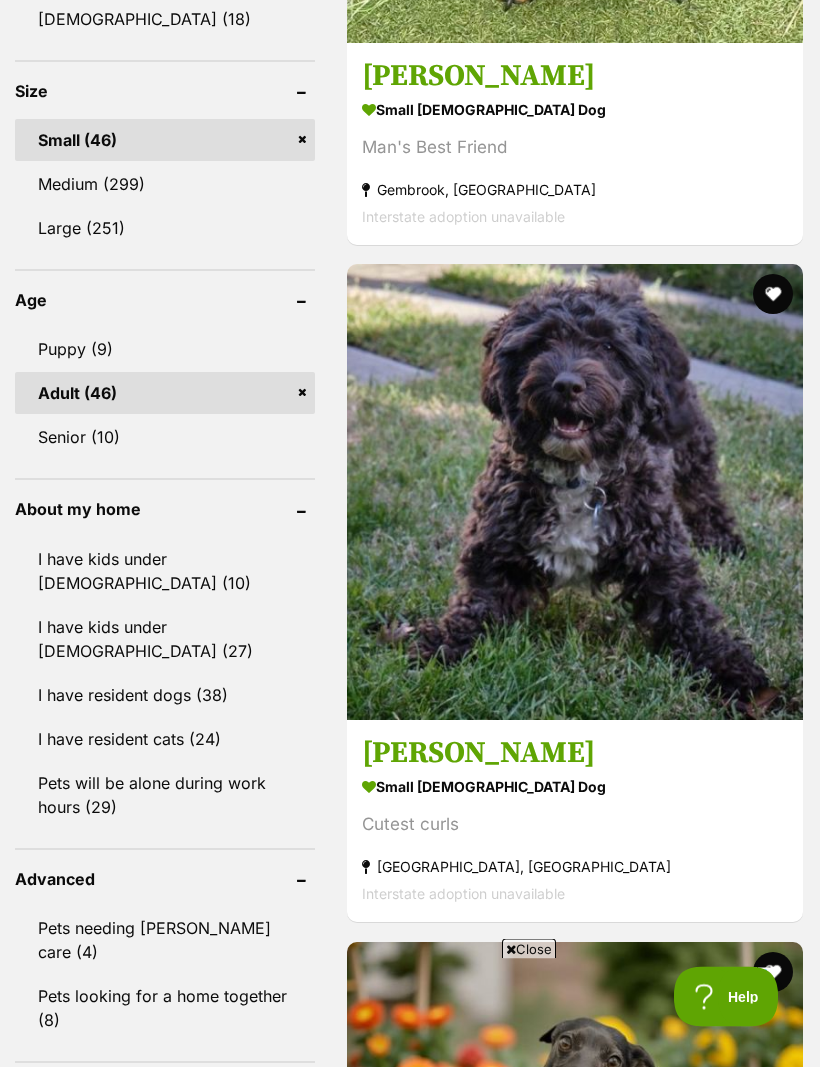 scroll, scrollTop: 1847, scrollLeft: 0, axis: vertical 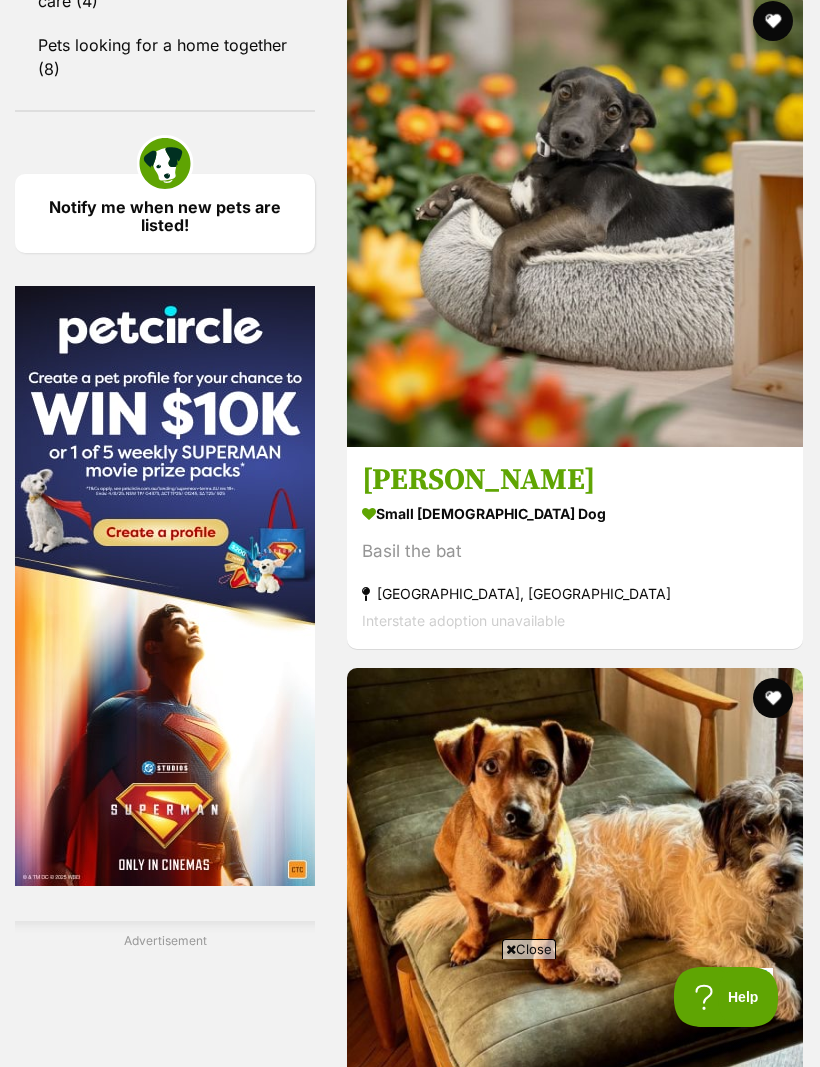 click on "small male Dog" at bounding box center (575, 4929) 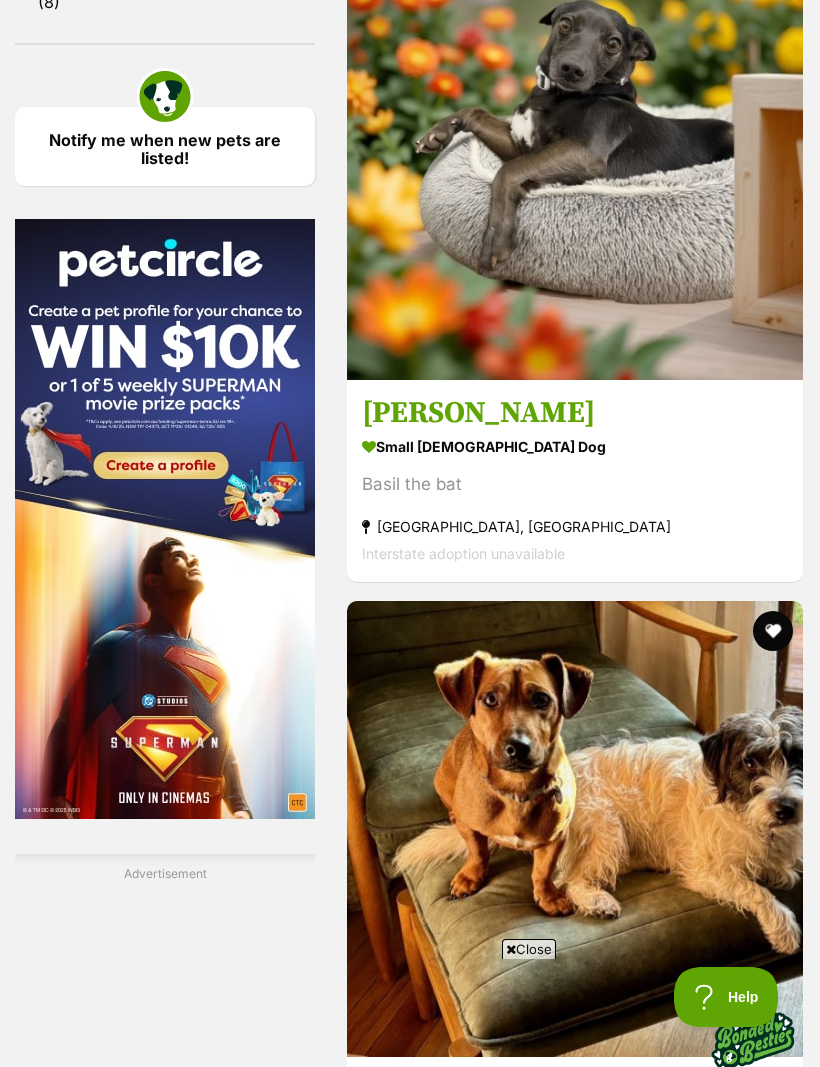 scroll, scrollTop: 0, scrollLeft: 0, axis: both 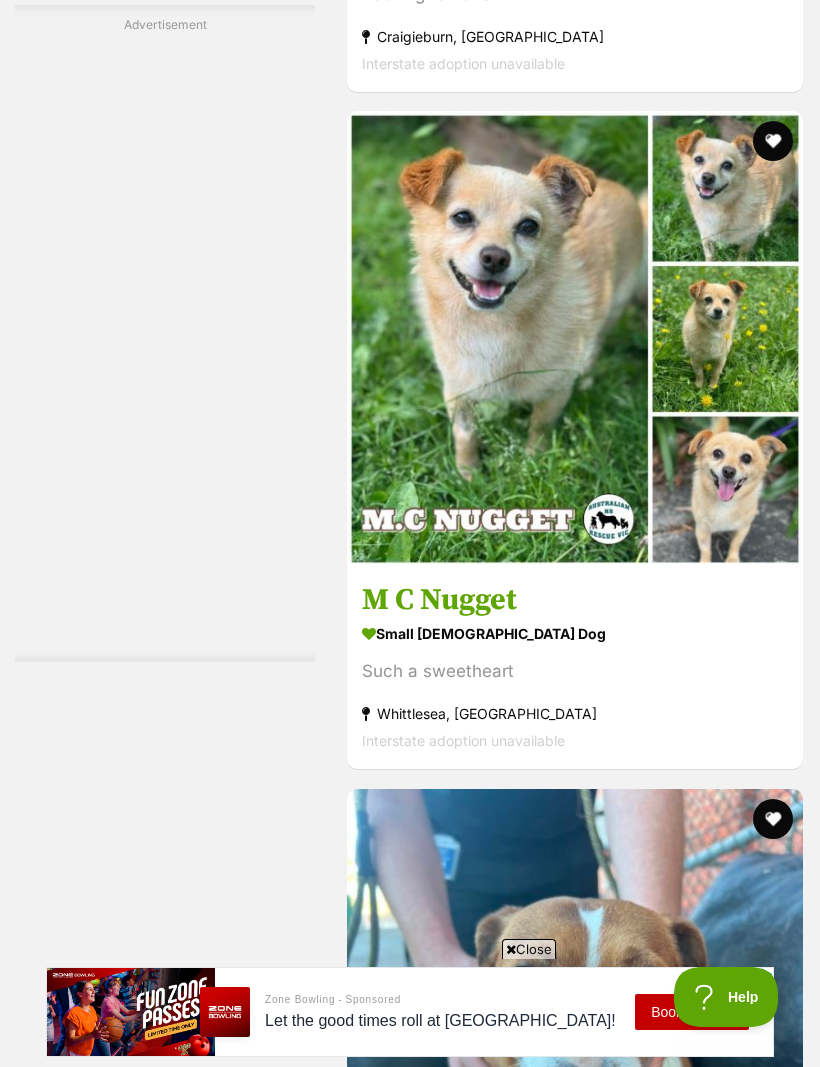 click at bounding box center [679, 9191] 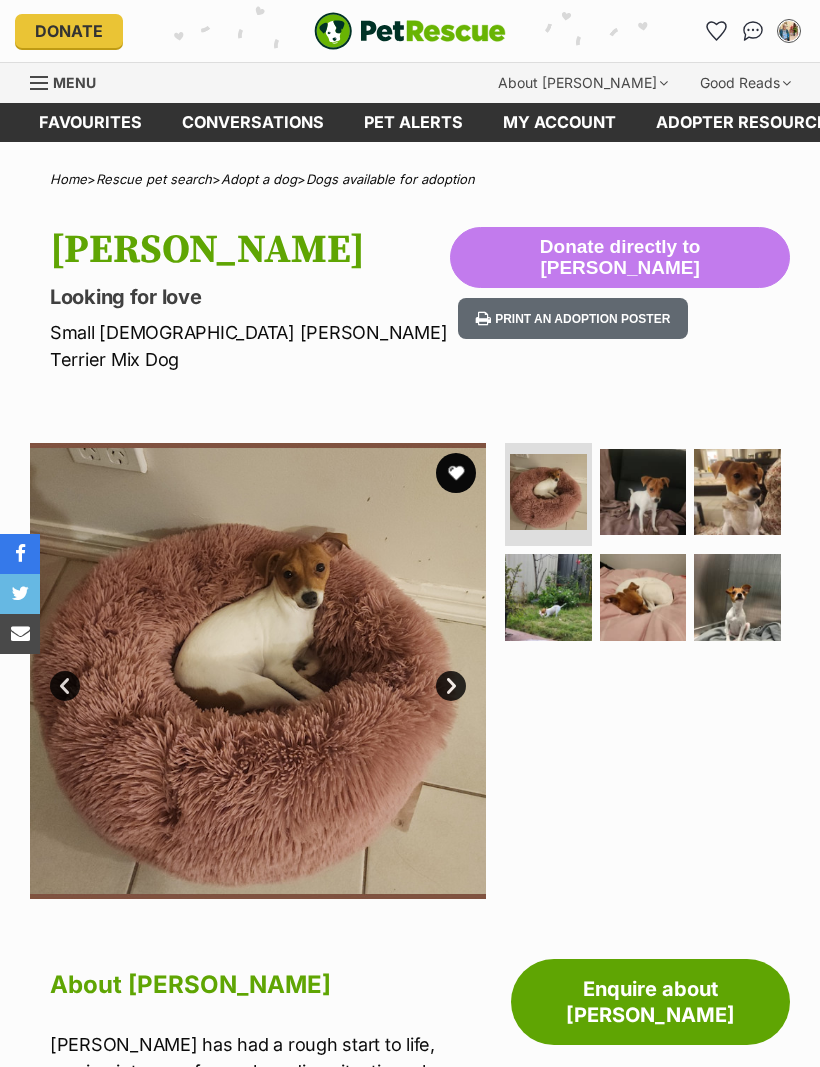 scroll, scrollTop: 0, scrollLeft: 0, axis: both 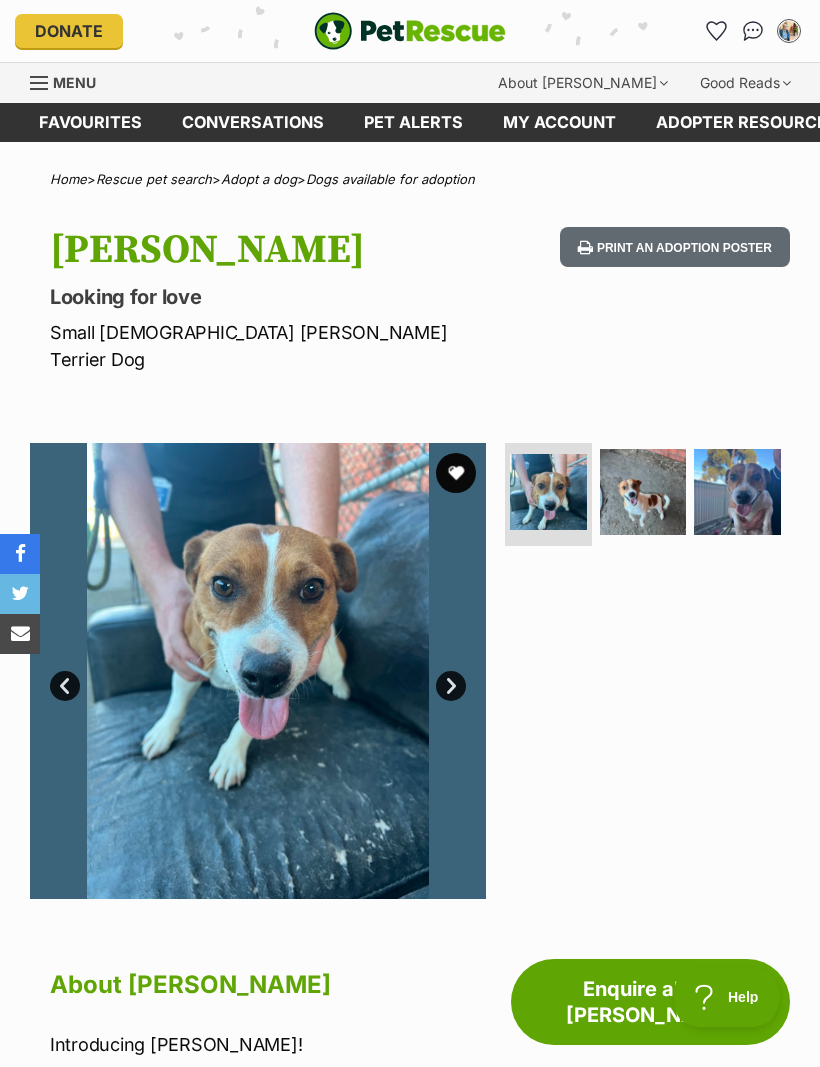 click on "Next" at bounding box center [451, 686] 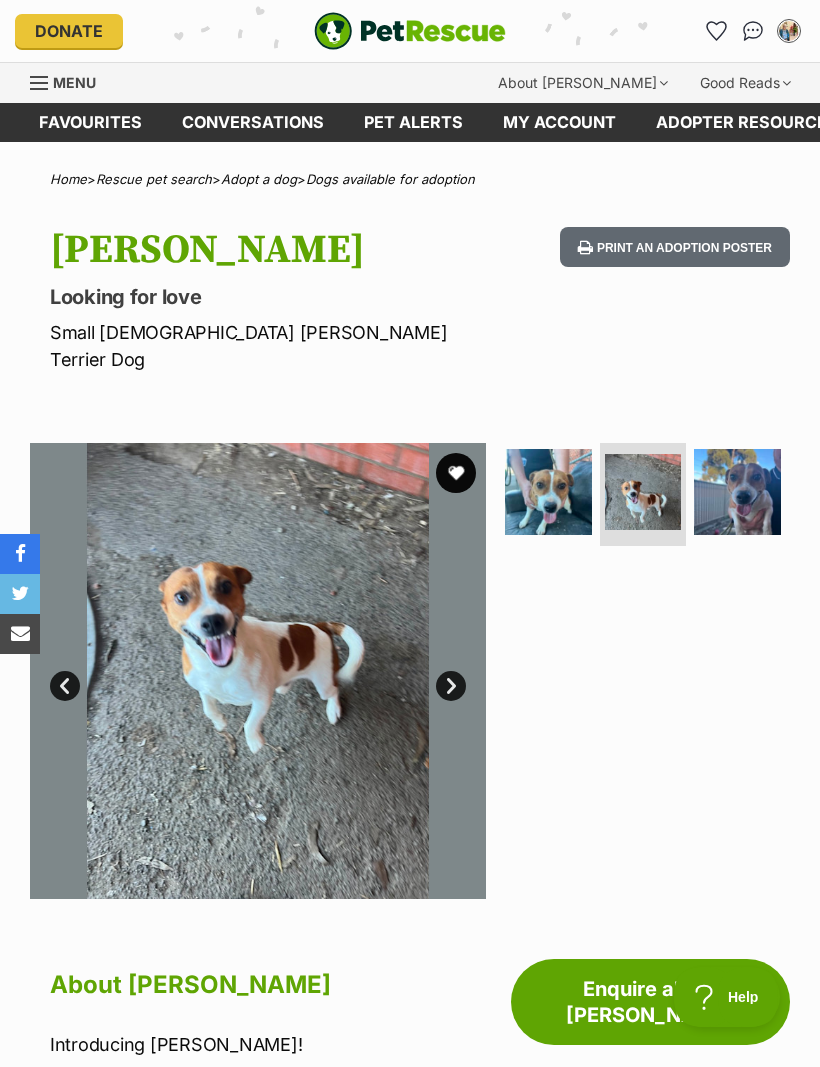 click on "Next" at bounding box center (451, 686) 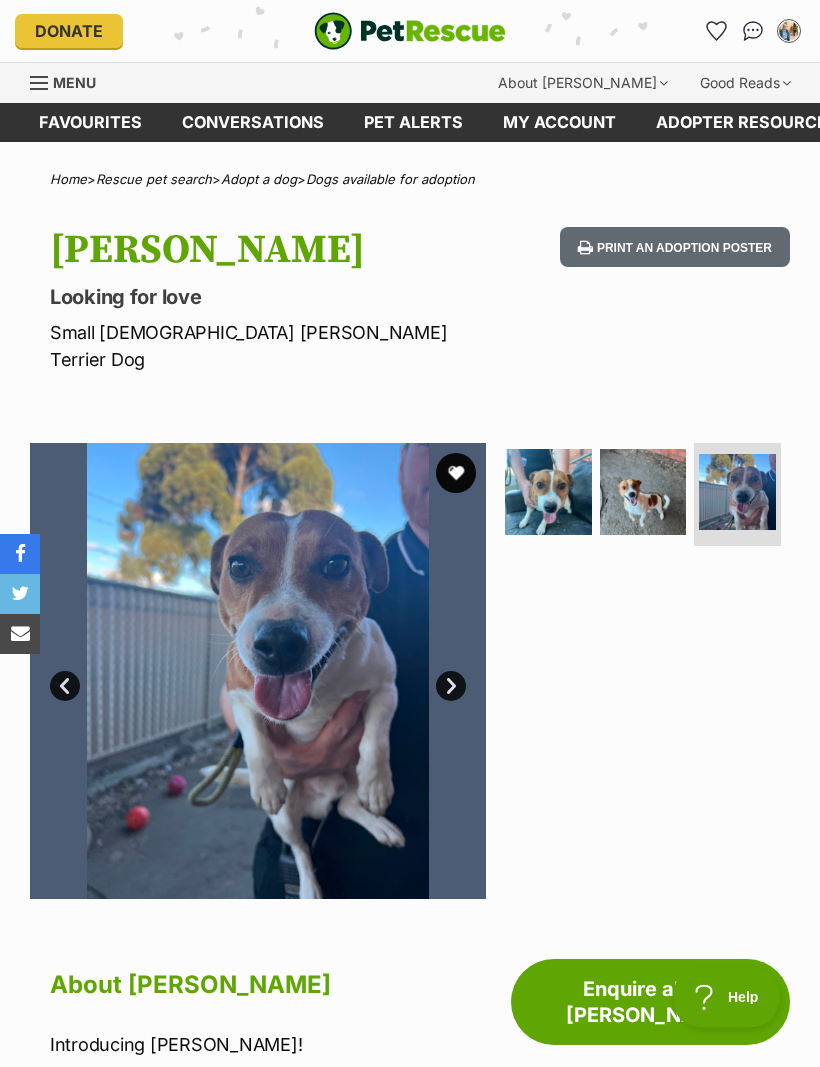 click at bounding box center [645, 671] 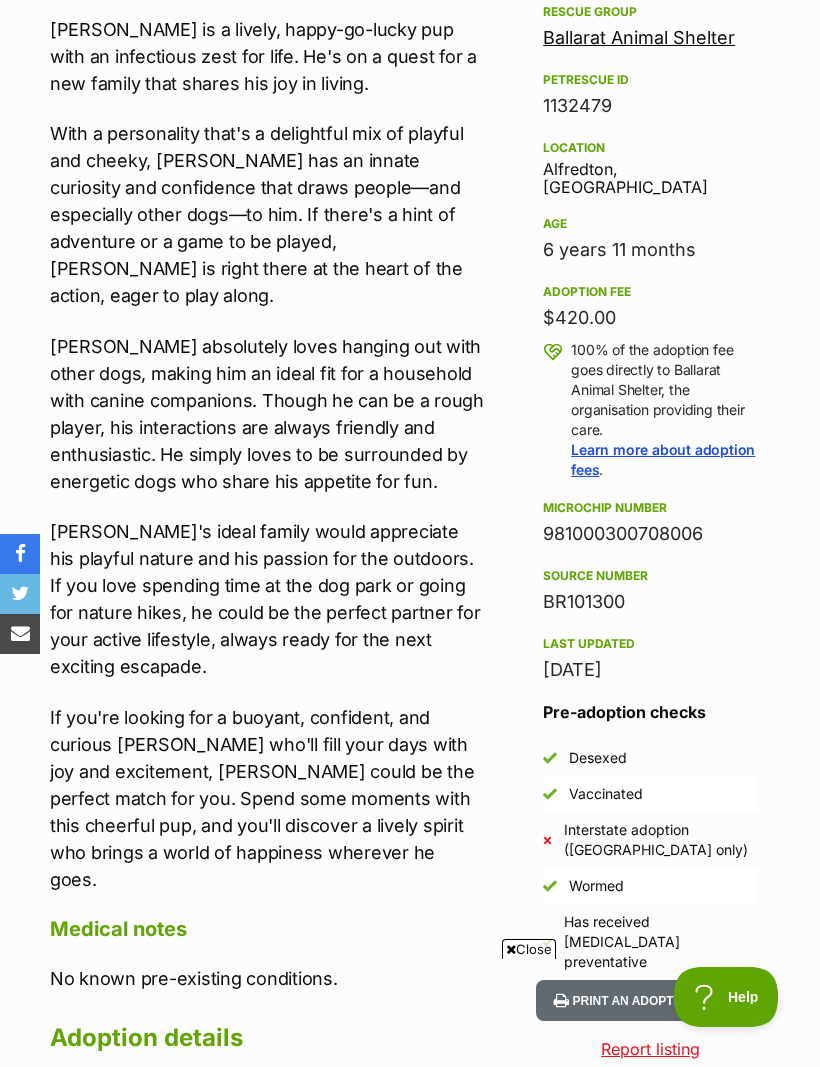 scroll, scrollTop: 1073, scrollLeft: 0, axis: vertical 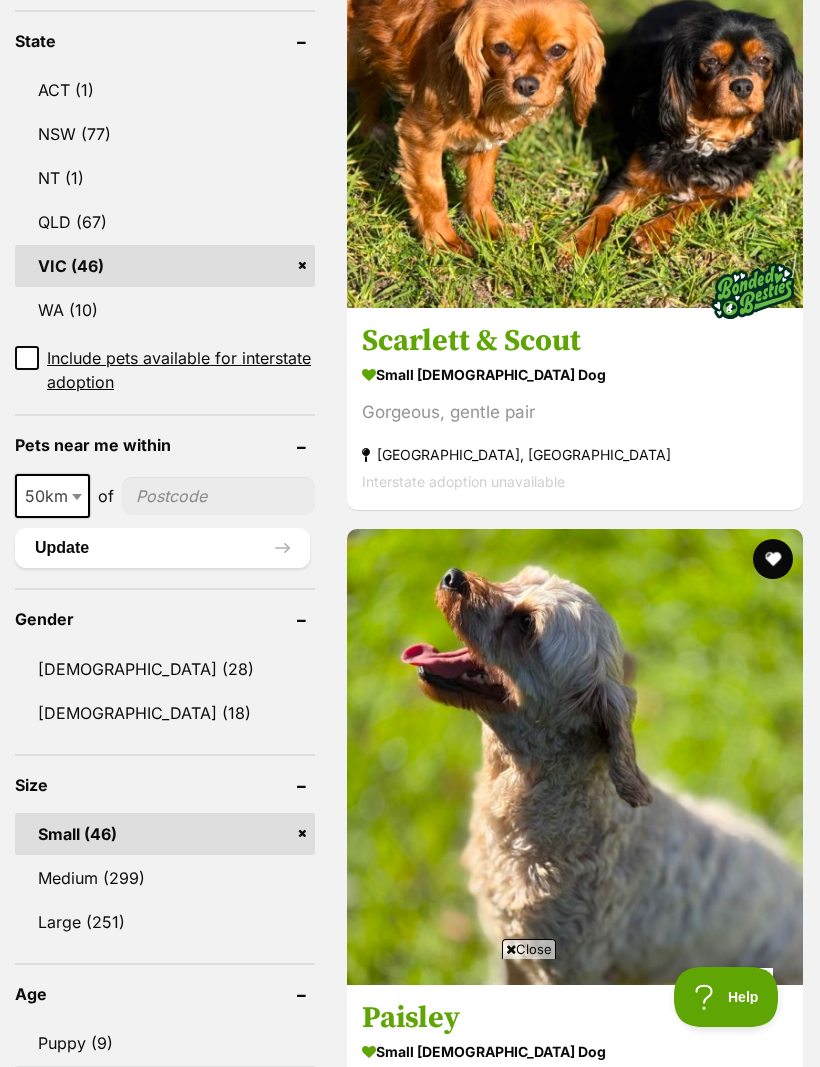 click on "Medium (299)" at bounding box center [165, 878] 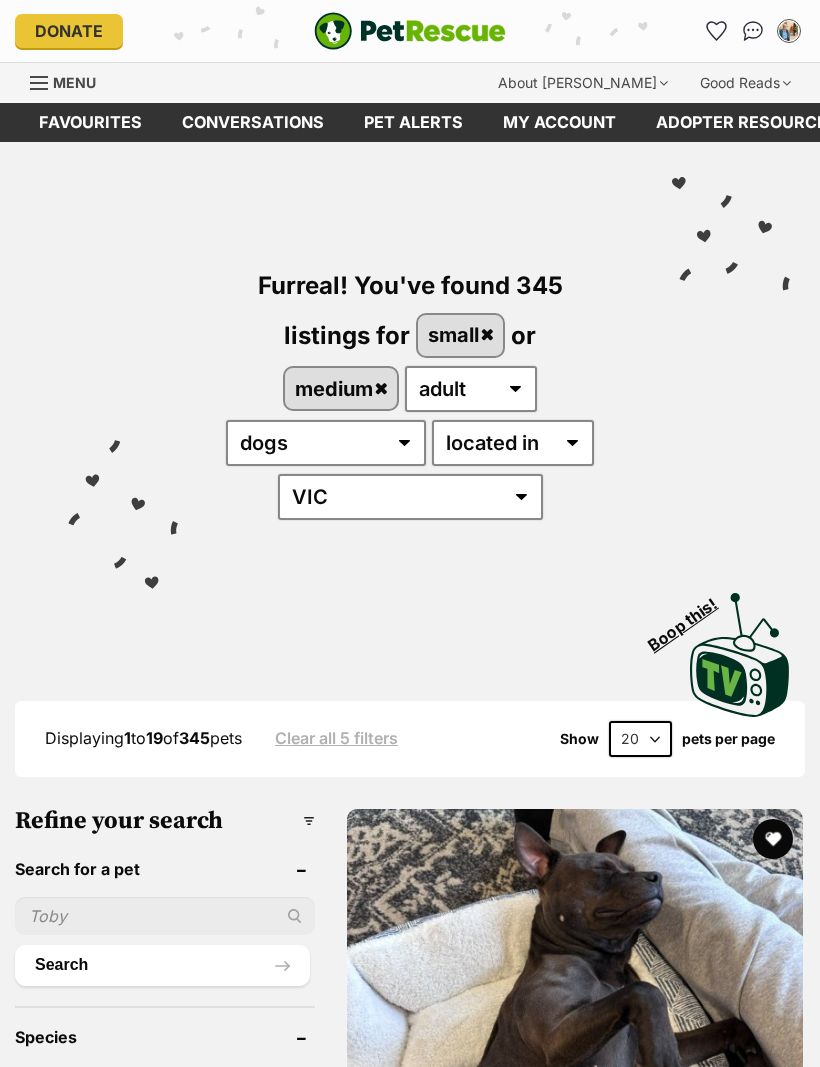 scroll, scrollTop: 0, scrollLeft: 0, axis: both 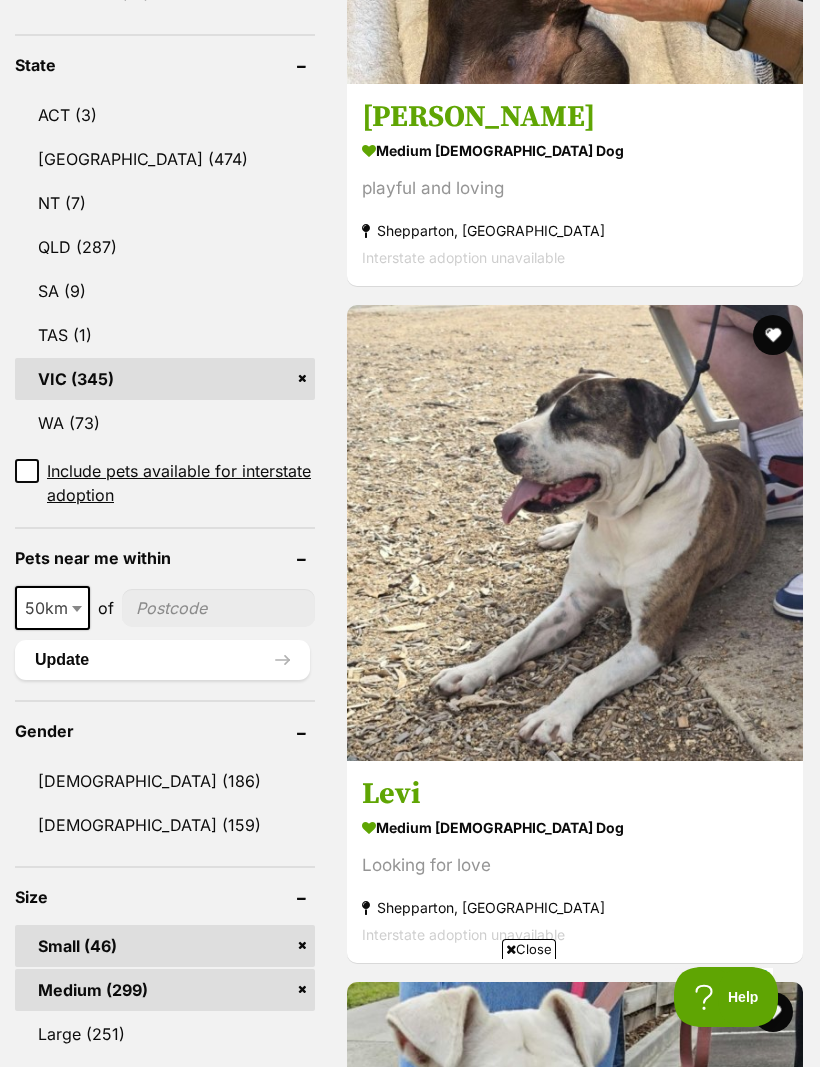 click on "Male (186)" at bounding box center [165, 781] 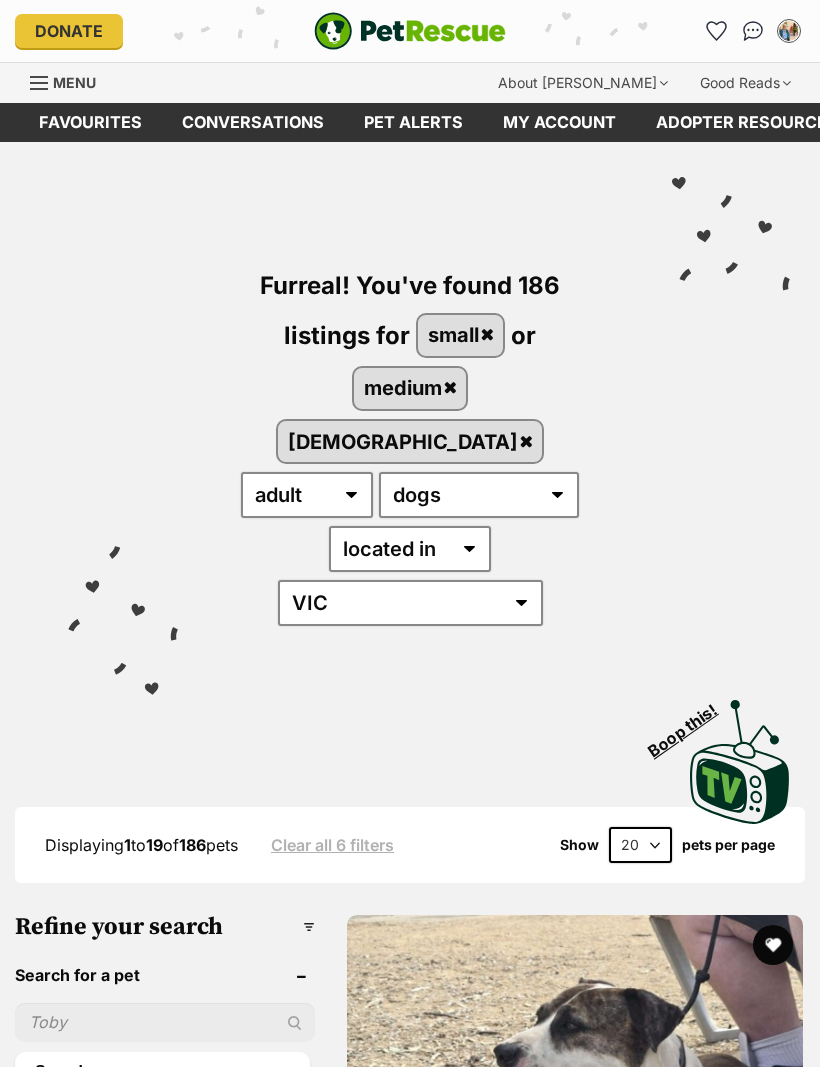 scroll, scrollTop: 0, scrollLeft: 0, axis: both 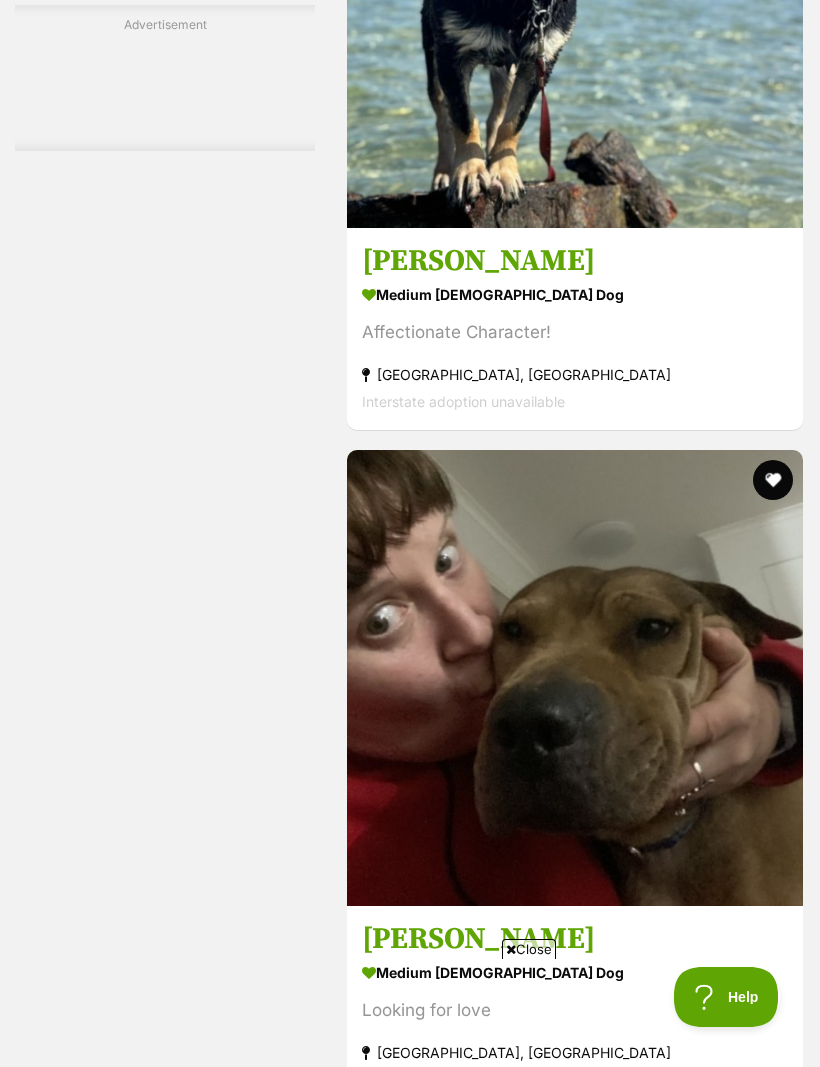 click at bounding box center (598, 9916) 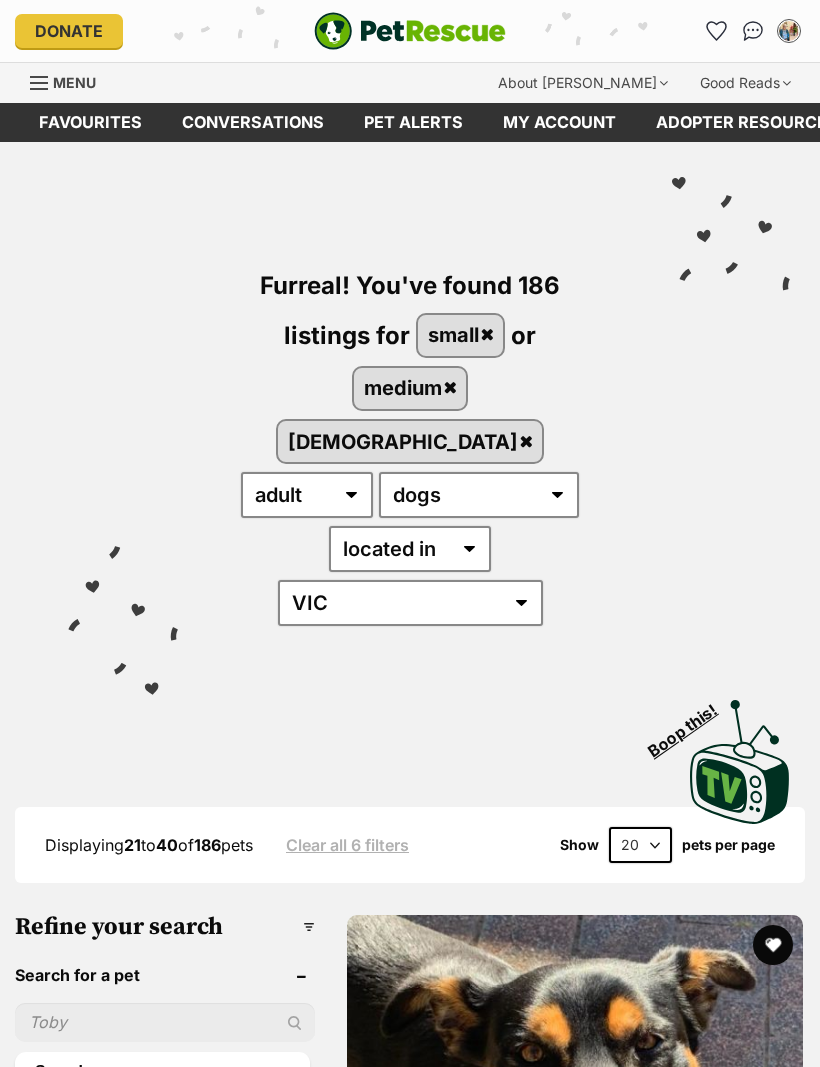 scroll, scrollTop: 0, scrollLeft: 0, axis: both 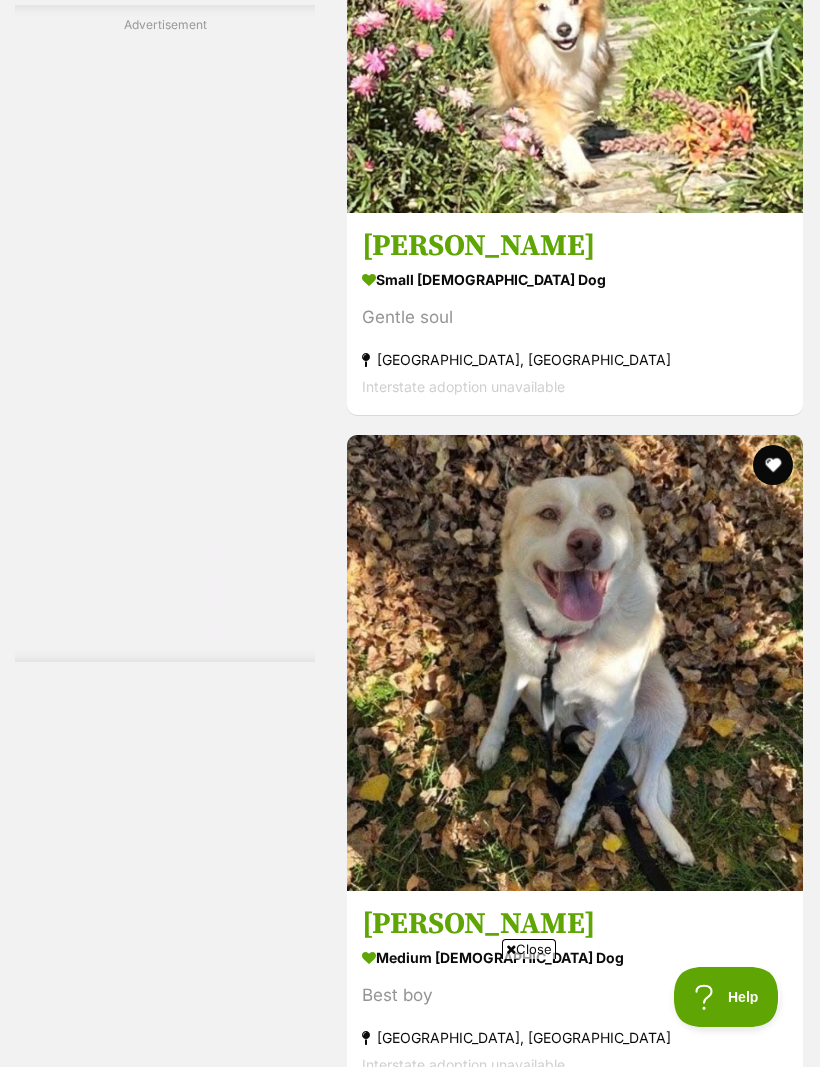 click at bounding box center [679, 9937] 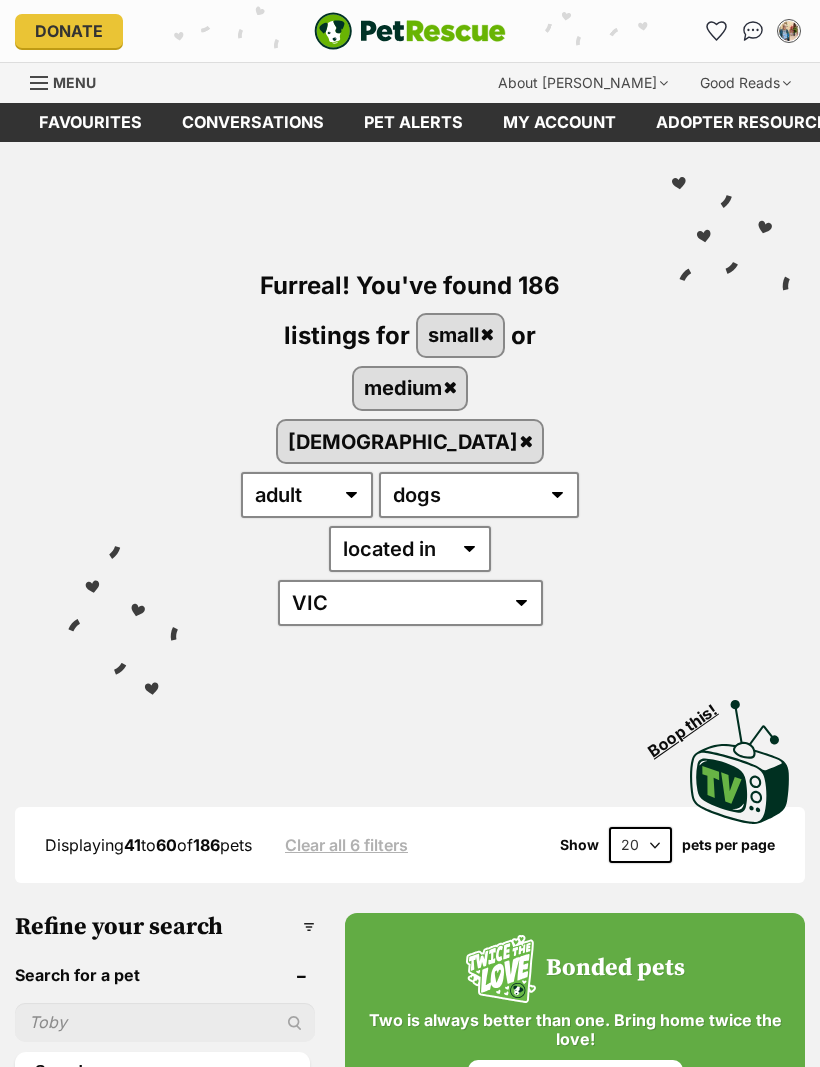 scroll, scrollTop: 0, scrollLeft: 0, axis: both 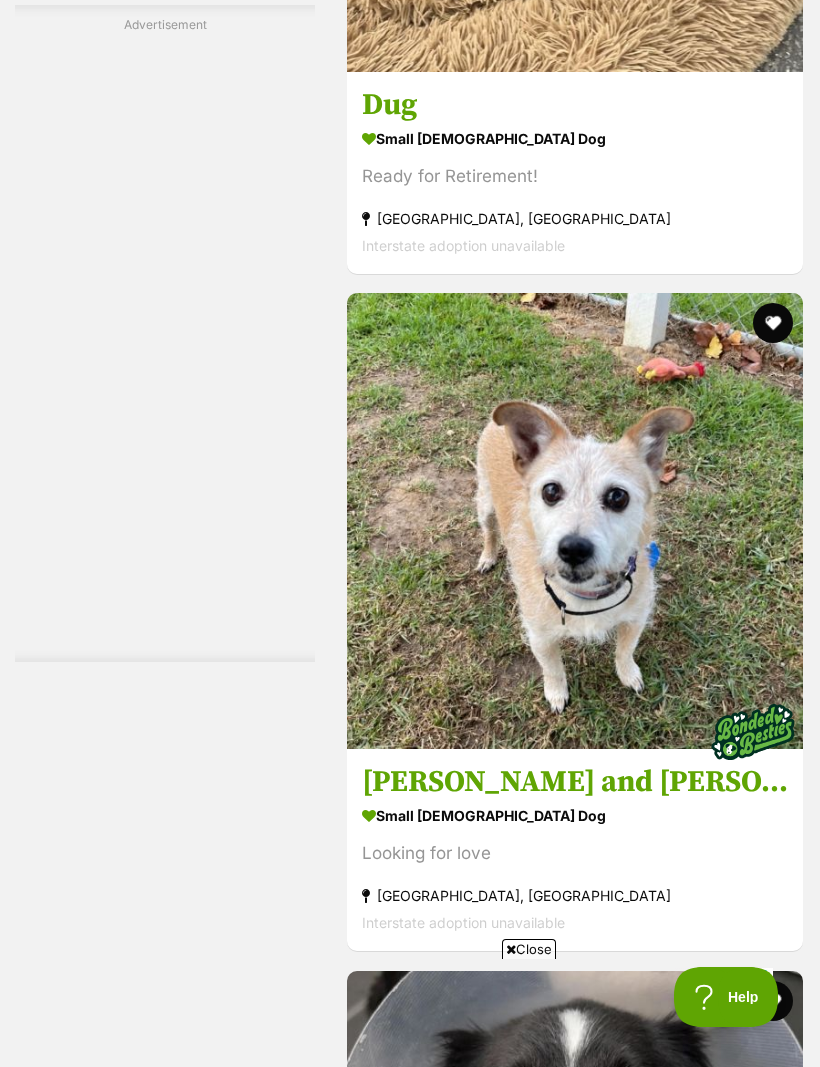 click at bounding box center [679, 9796] 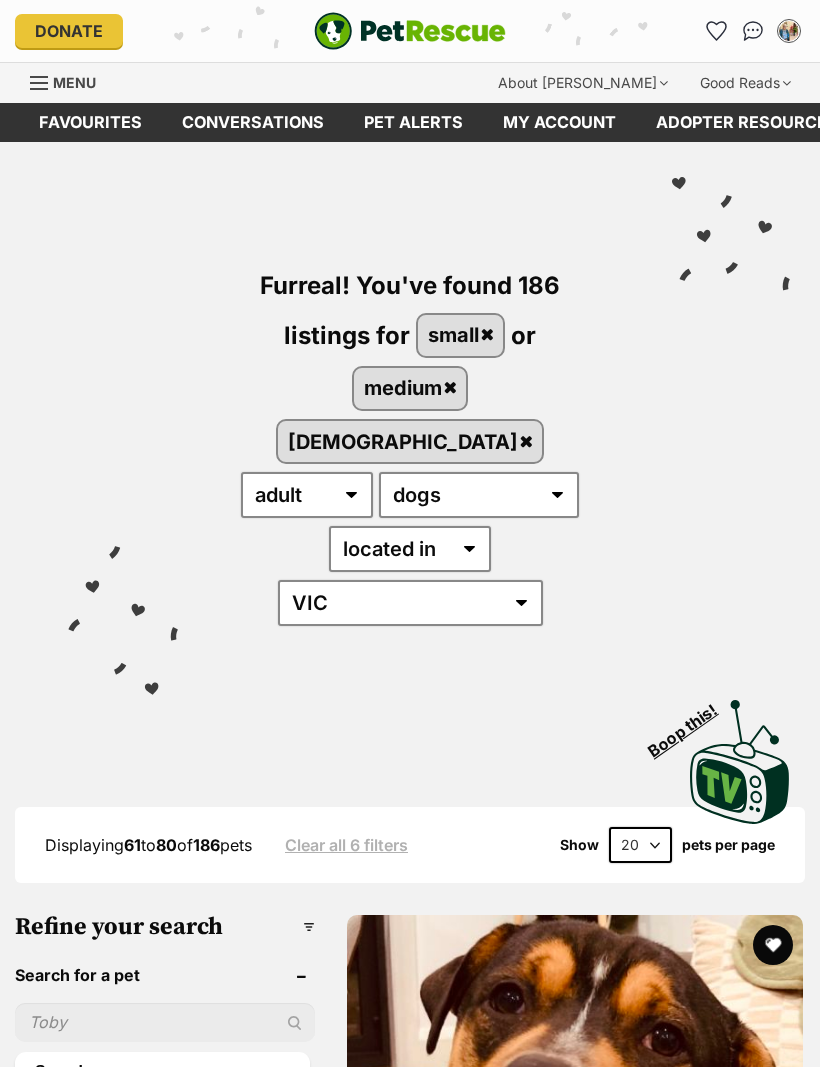 scroll, scrollTop: 0, scrollLeft: 0, axis: both 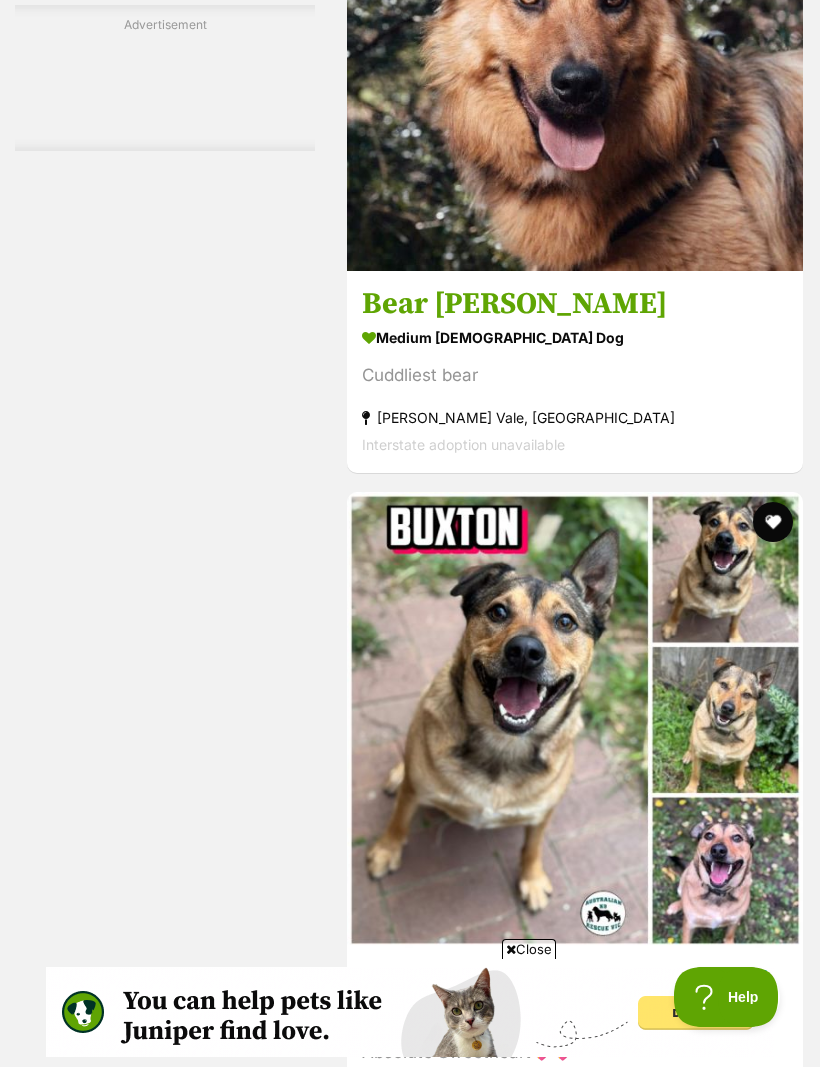 click at bounding box center [679, 9572] 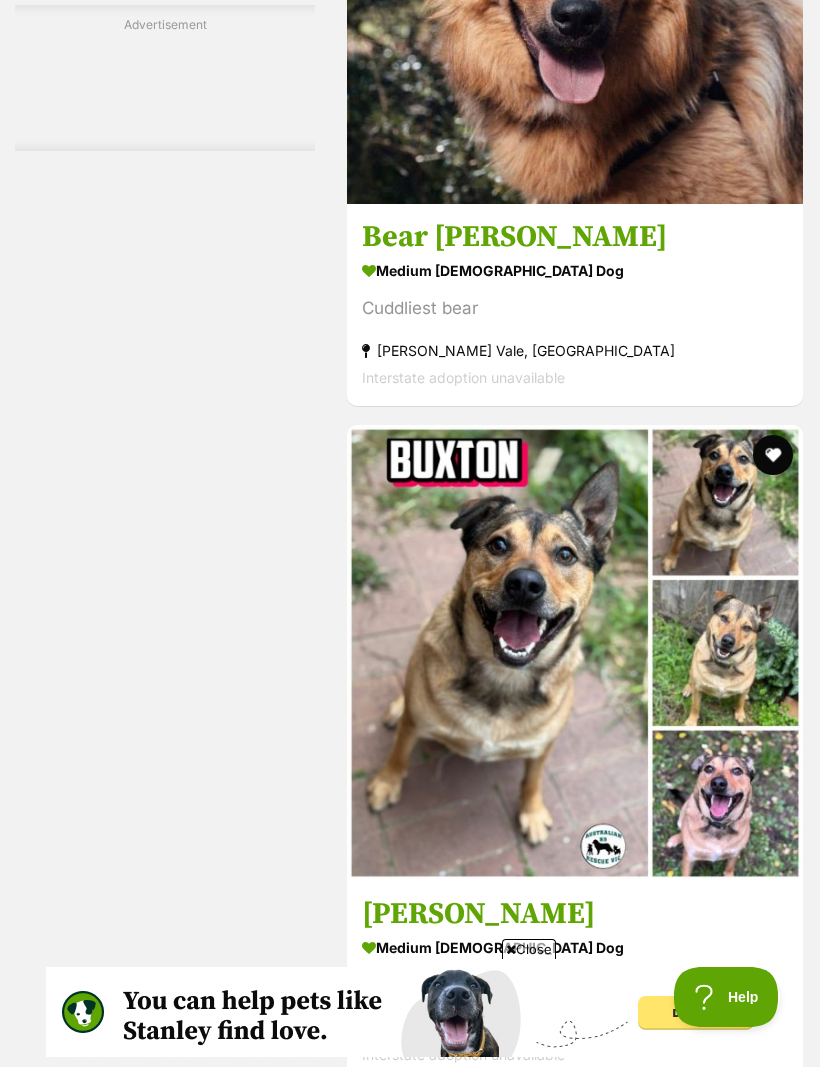 scroll, scrollTop: 0, scrollLeft: 0, axis: both 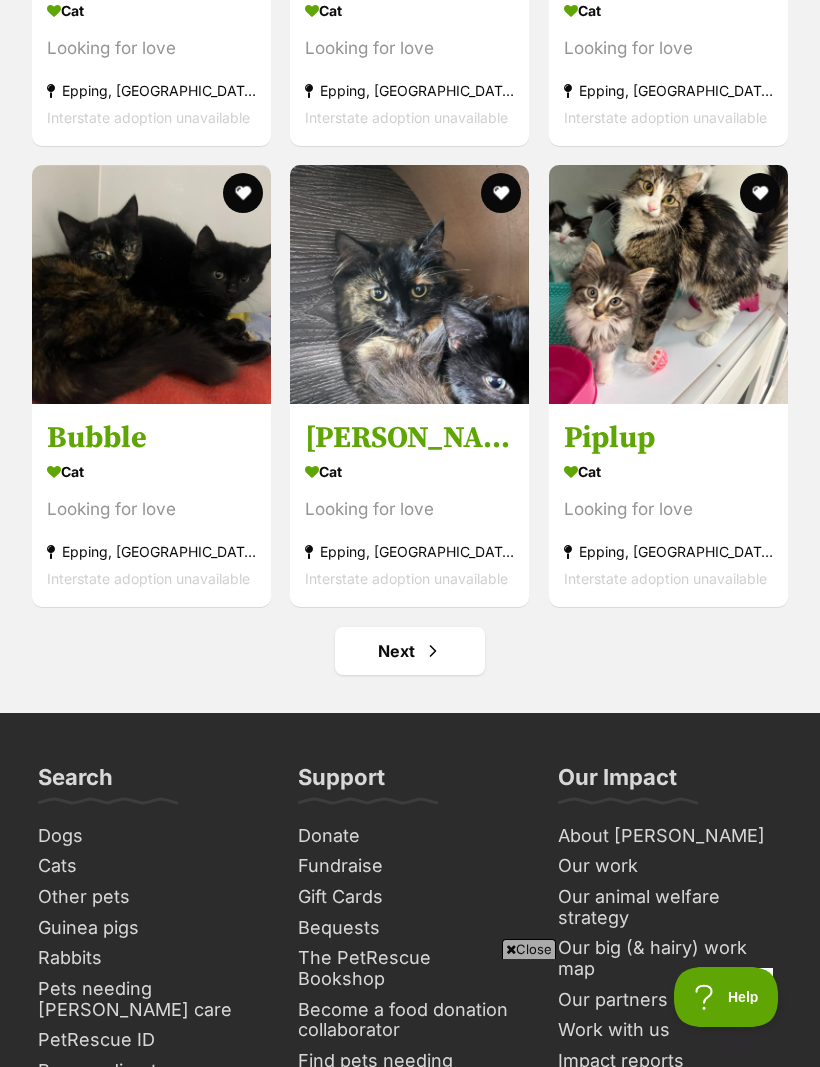 click on "Next" at bounding box center [410, 651] 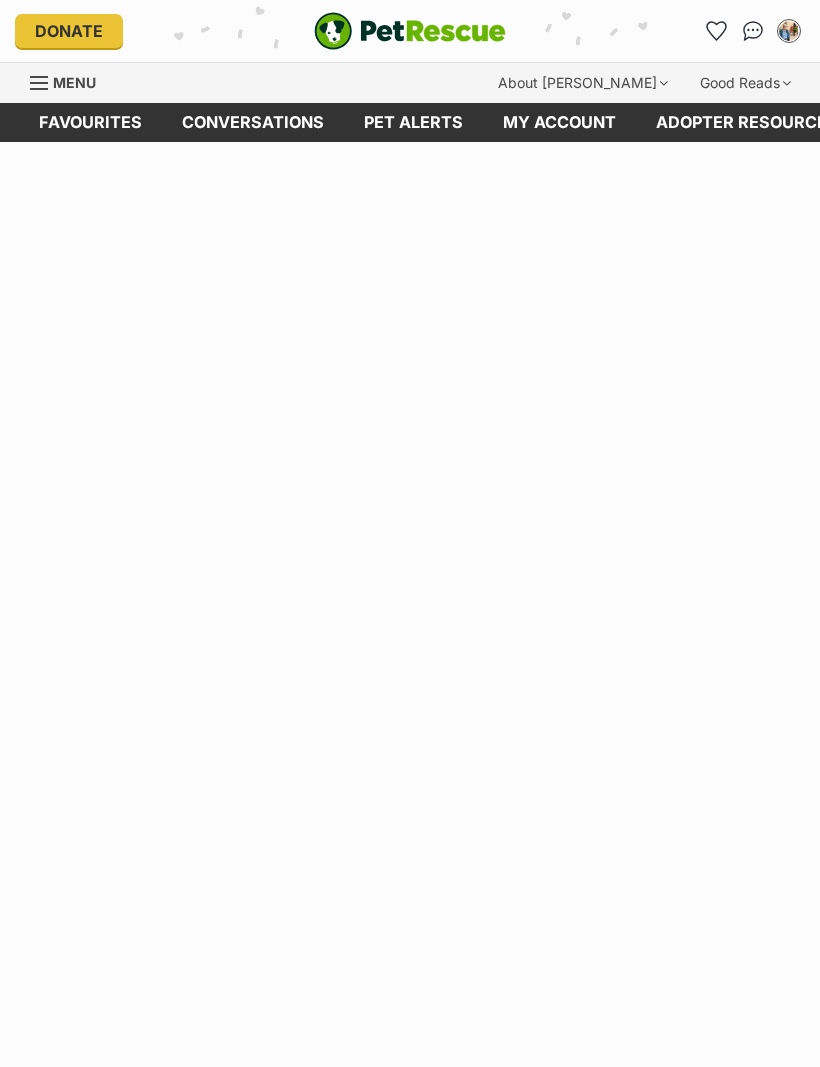 scroll, scrollTop: 0, scrollLeft: 0, axis: both 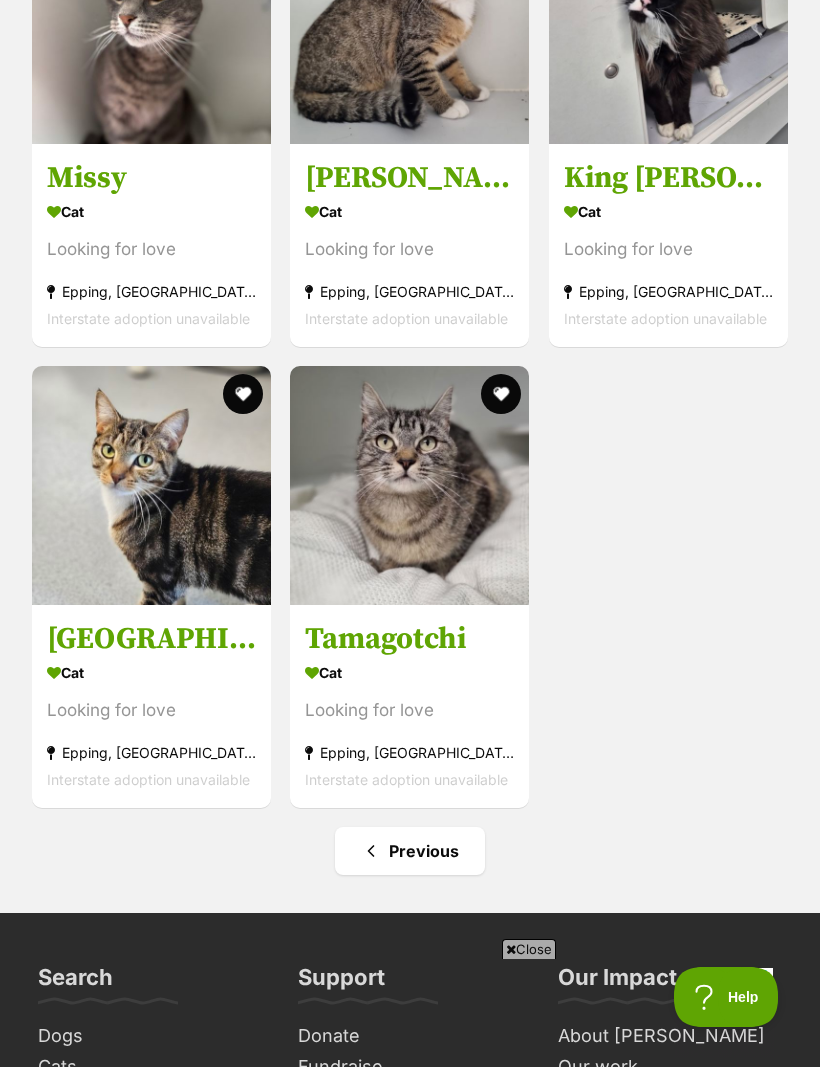 click on "Previous" at bounding box center [410, 851] 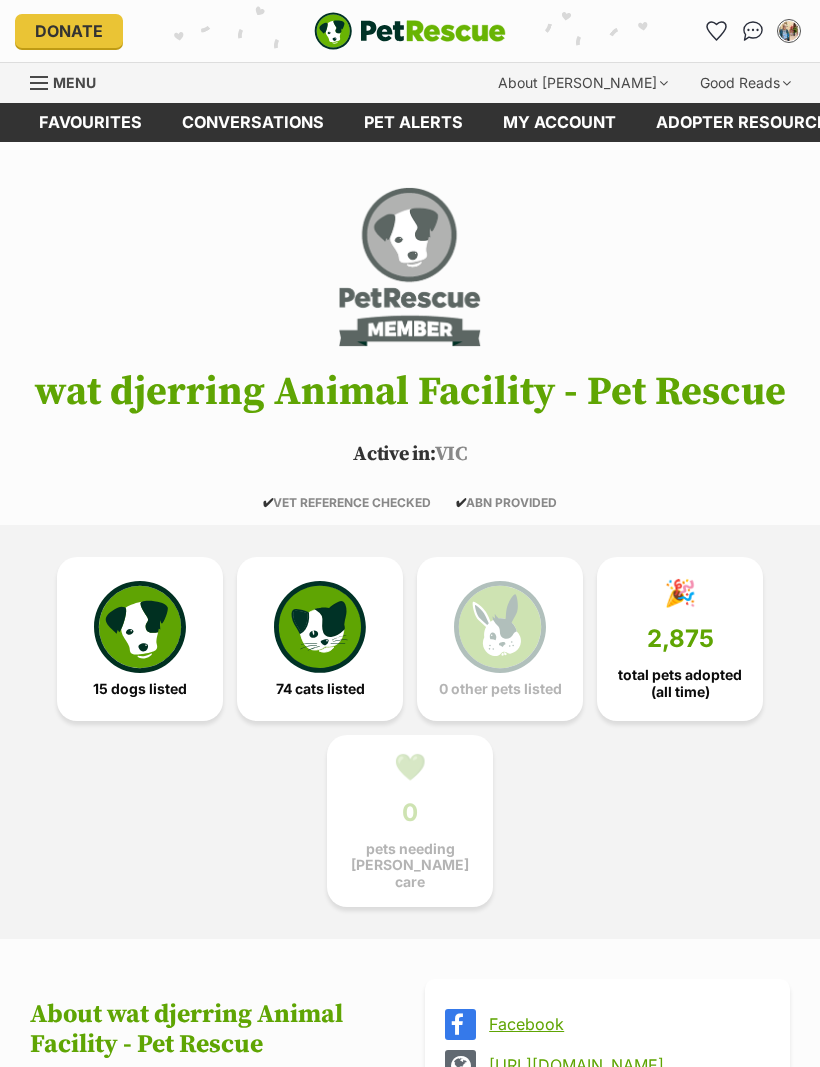 scroll, scrollTop: 0, scrollLeft: 0, axis: both 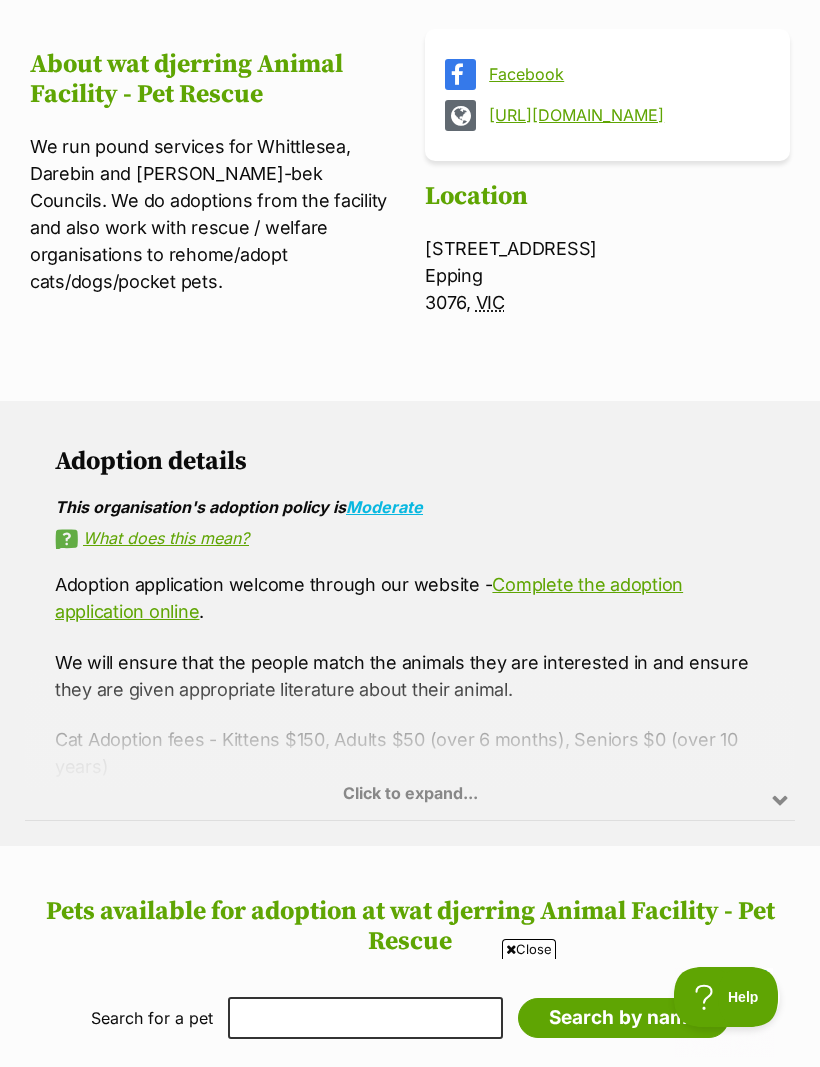 click on "Moderate" at bounding box center [384, 507] 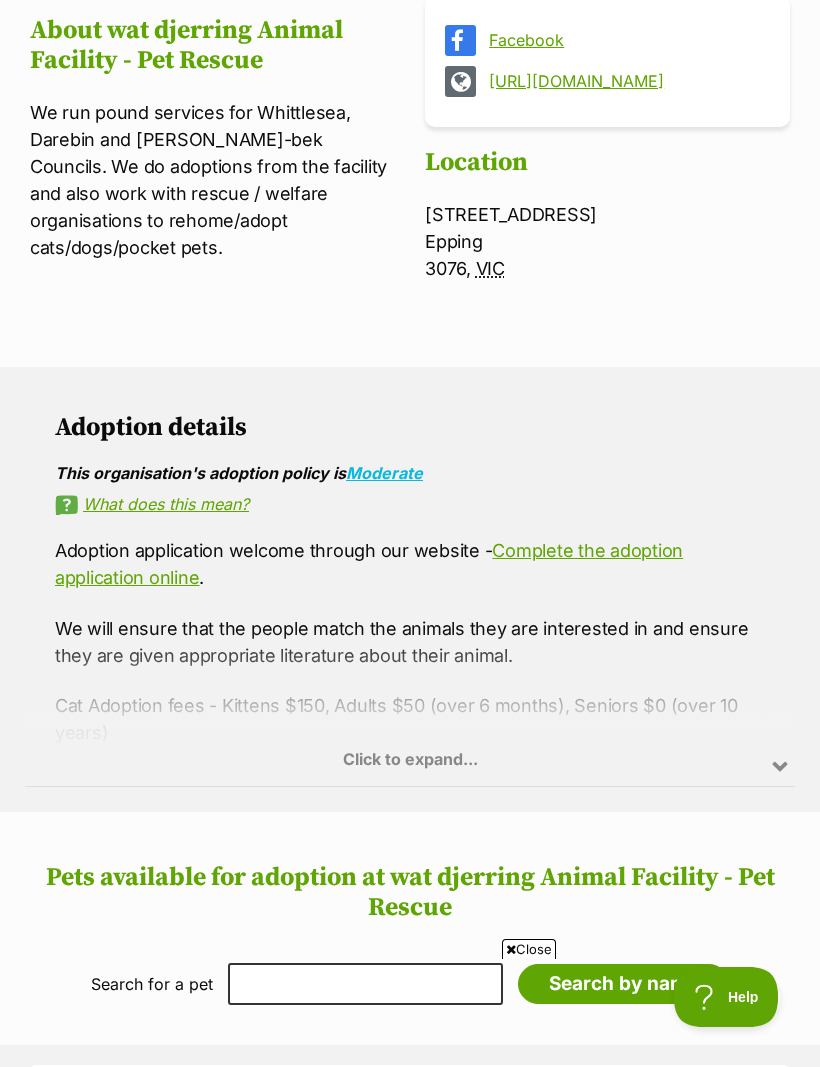 scroll, scrollTop: 0, scrollLeft: 0, axis: both 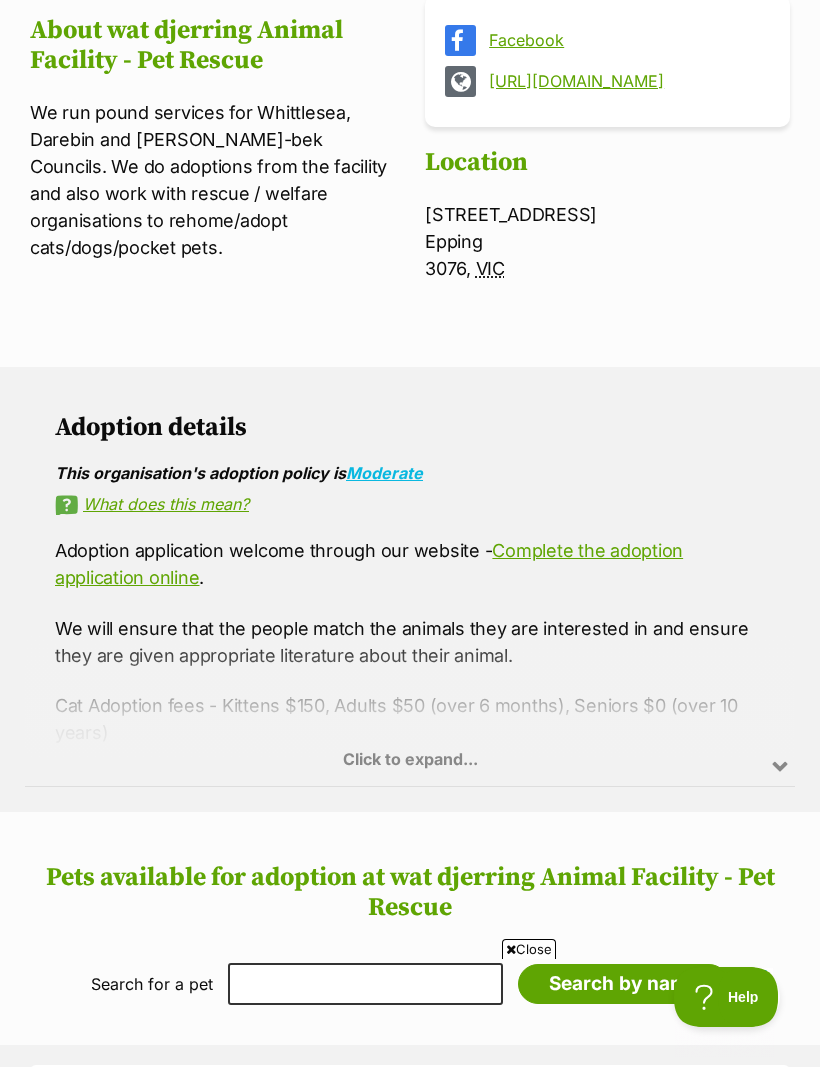 click on "Click to expand..." at bounding box center [410, 708] 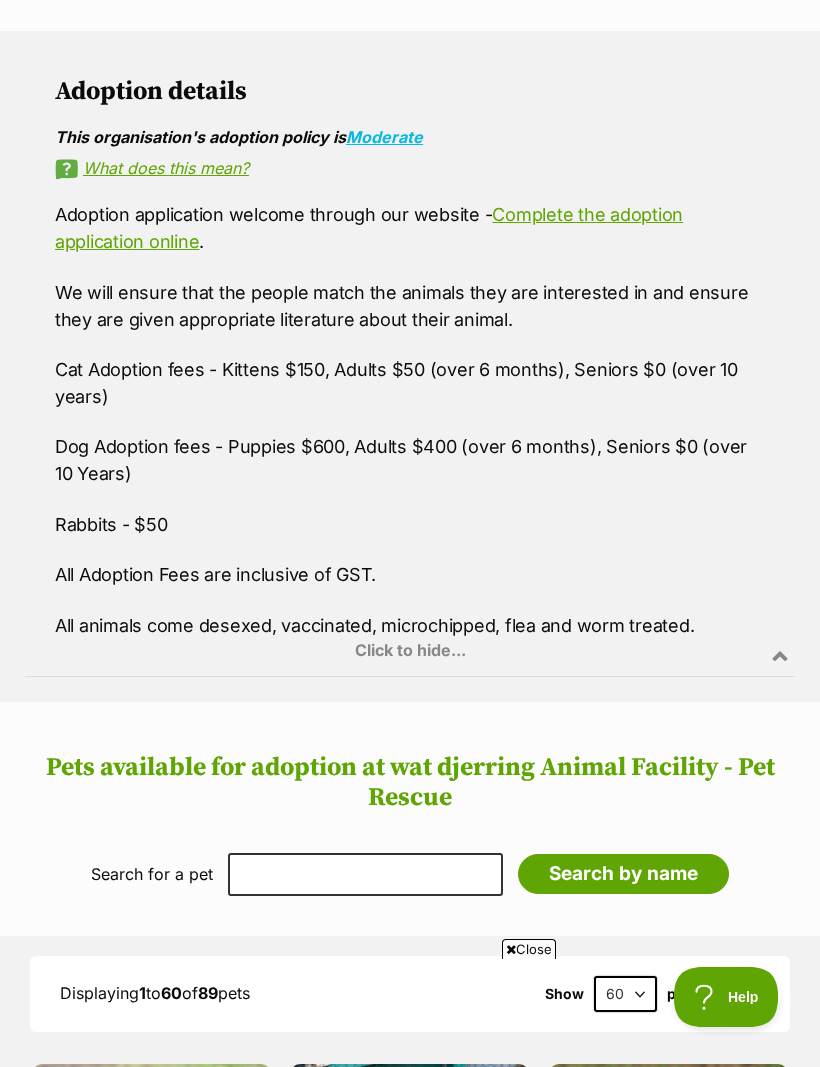 scroll, scrollTop: 0, scrollLeft: 0, axis: both 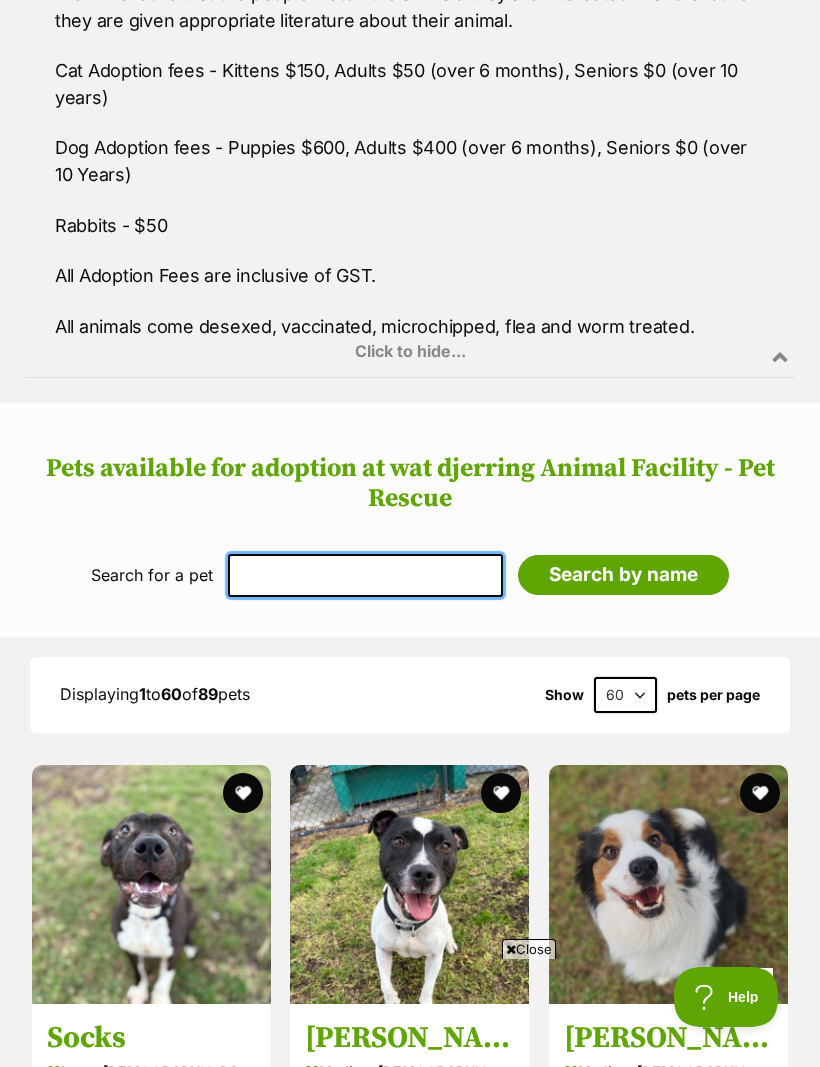 click at bounding box center [365, 575] 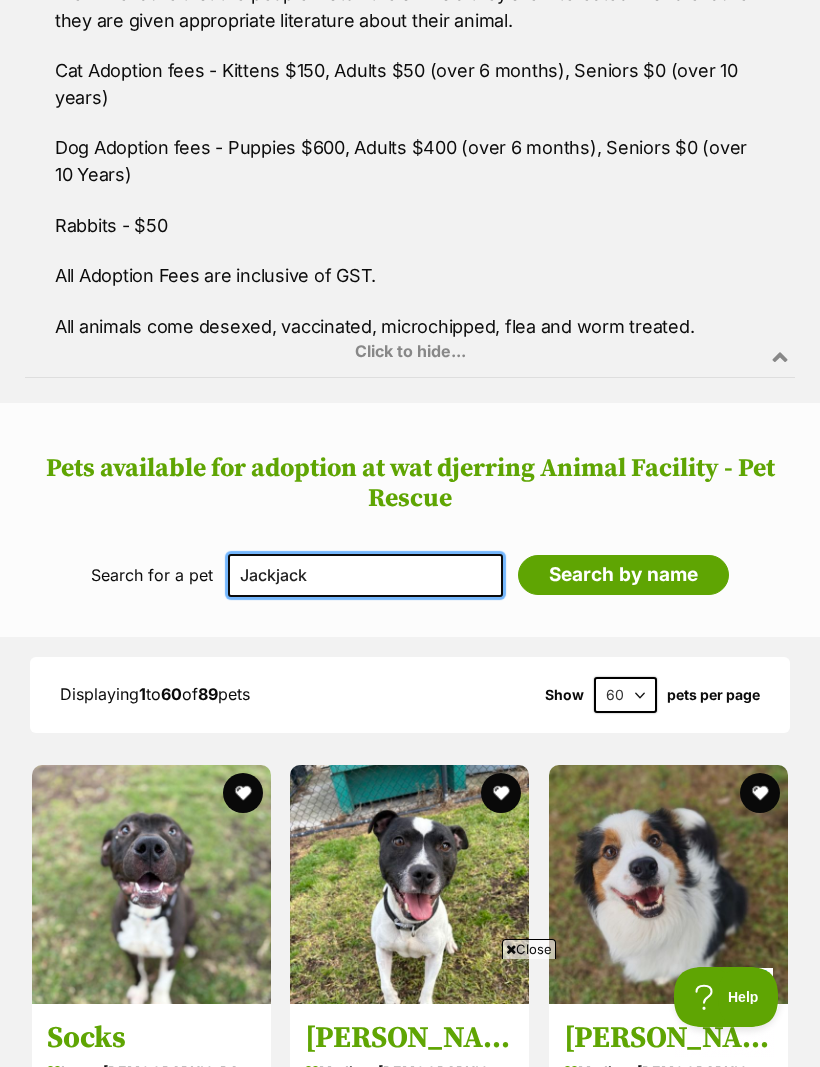 type on "Jackjack" 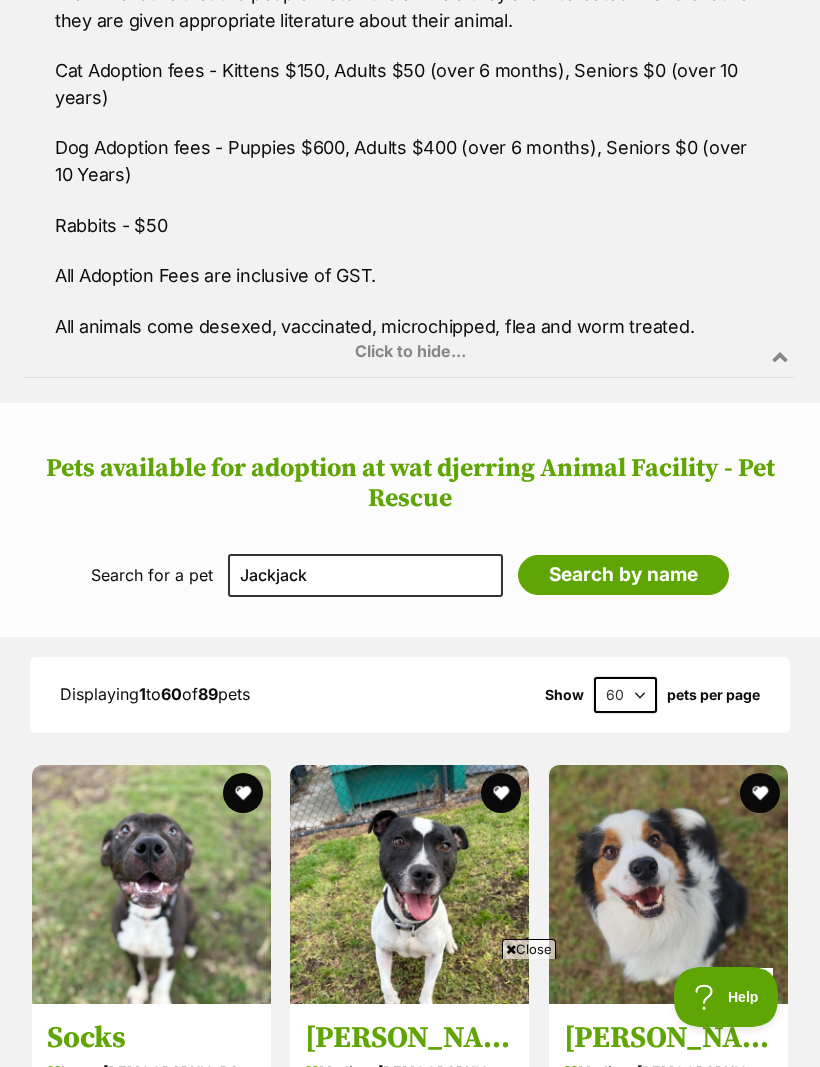 click on "Search by name" at bounding box center (623, 575) 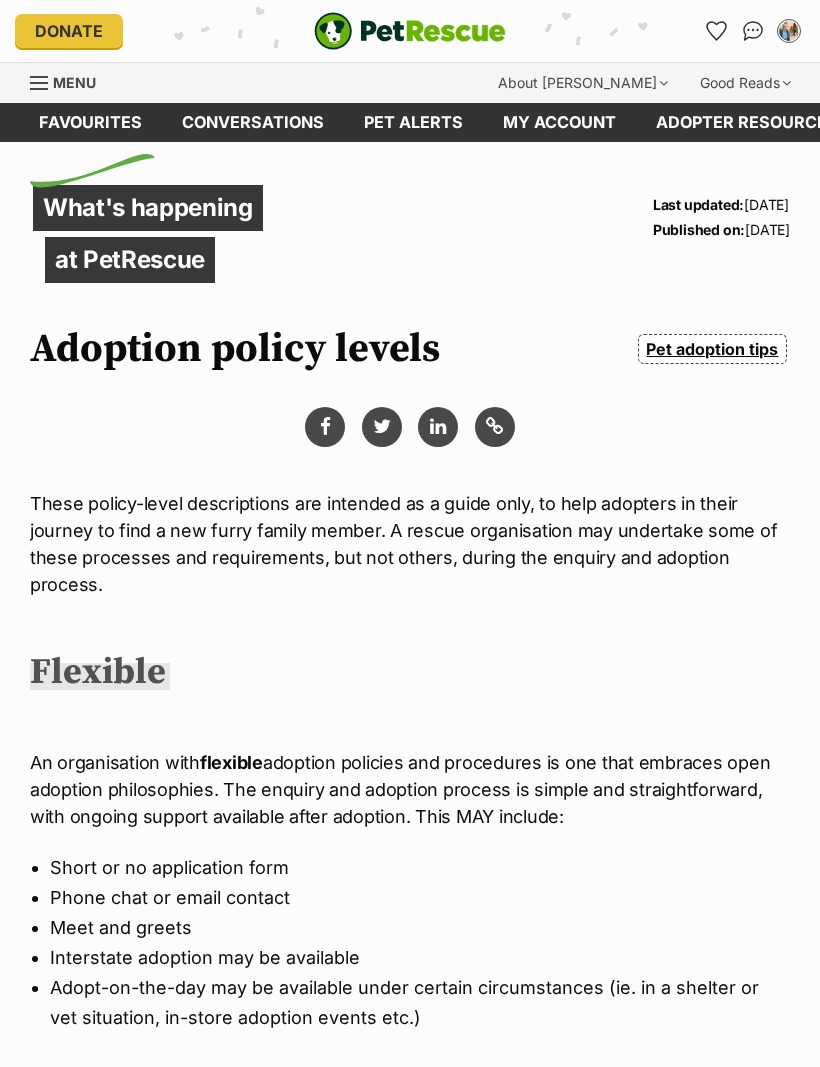 scroll, scrollTop: 0, scrollLeft: 0, axis: both 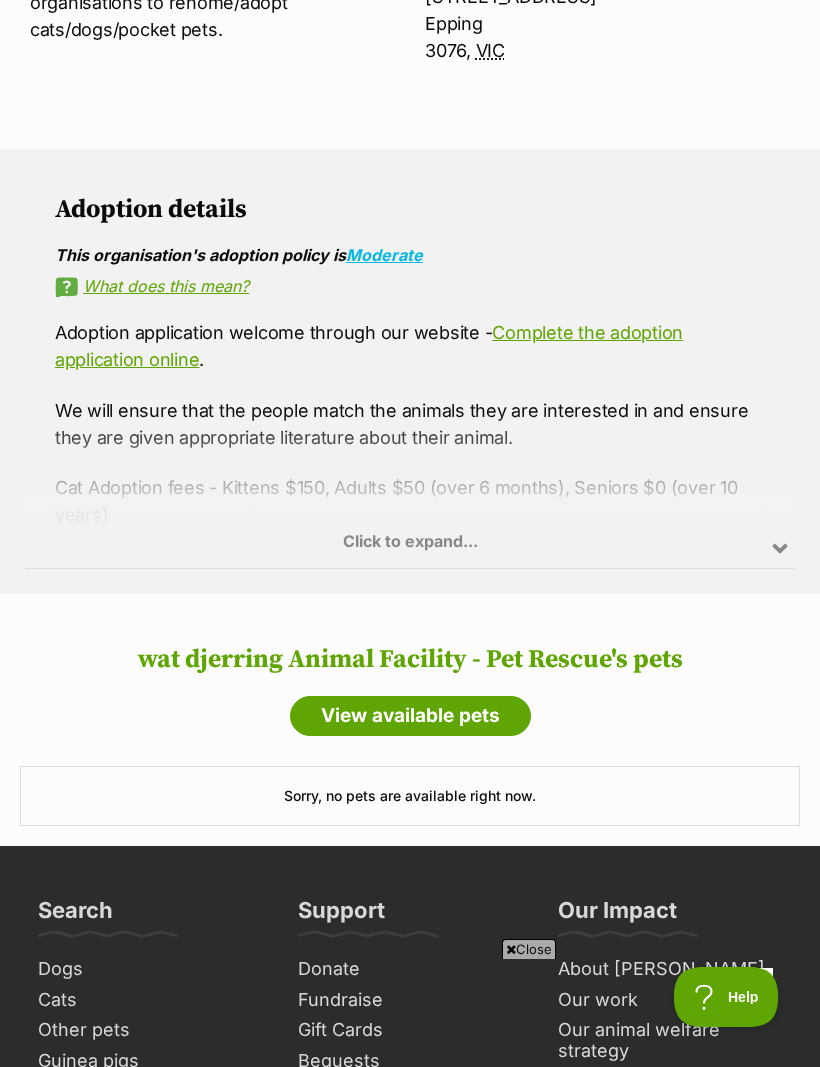 click on "View available pets" at bounding box center [410, 716] 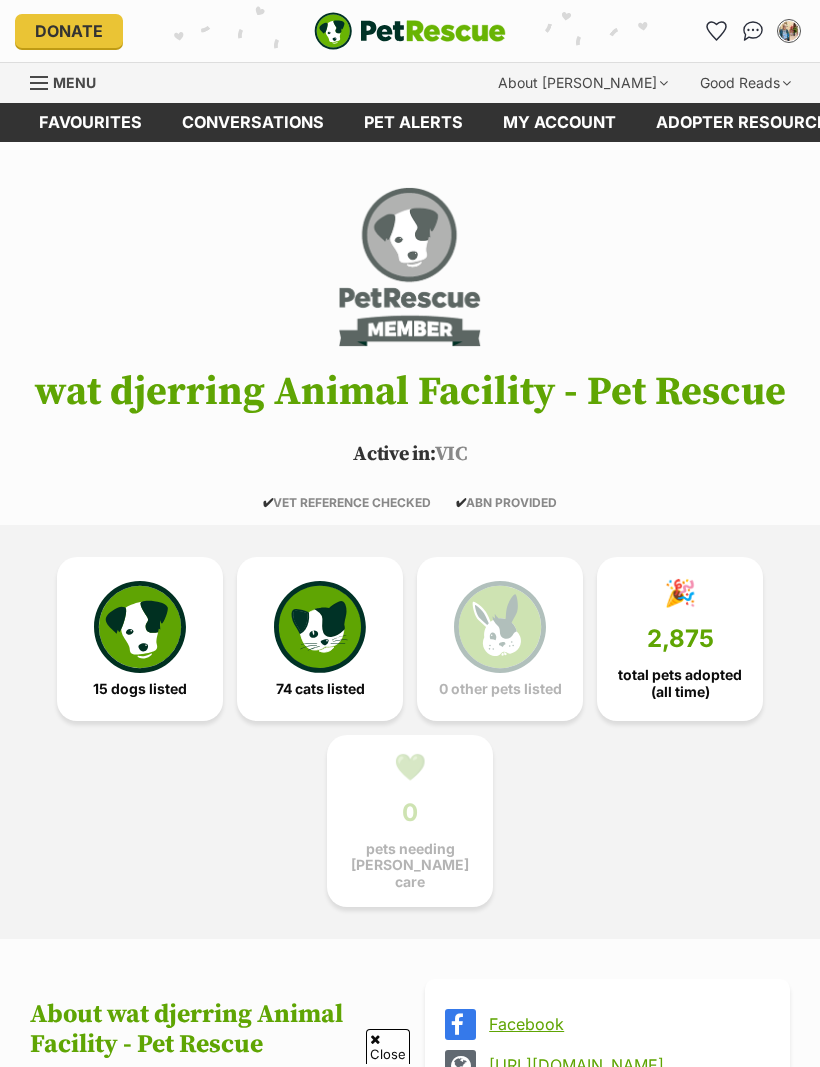 scroll, scrollTop: 1816, scrollLeft: 0, axis: vertical 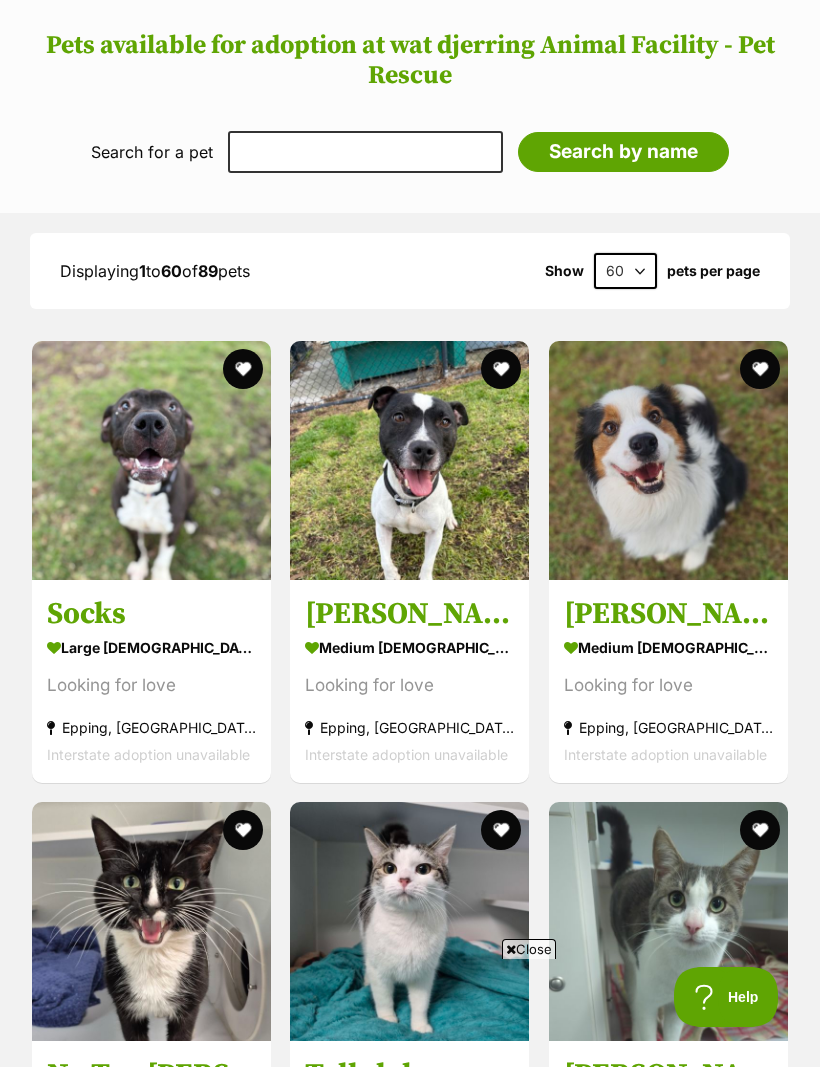click on "medium male Dog" at bounding box center (668, 647) 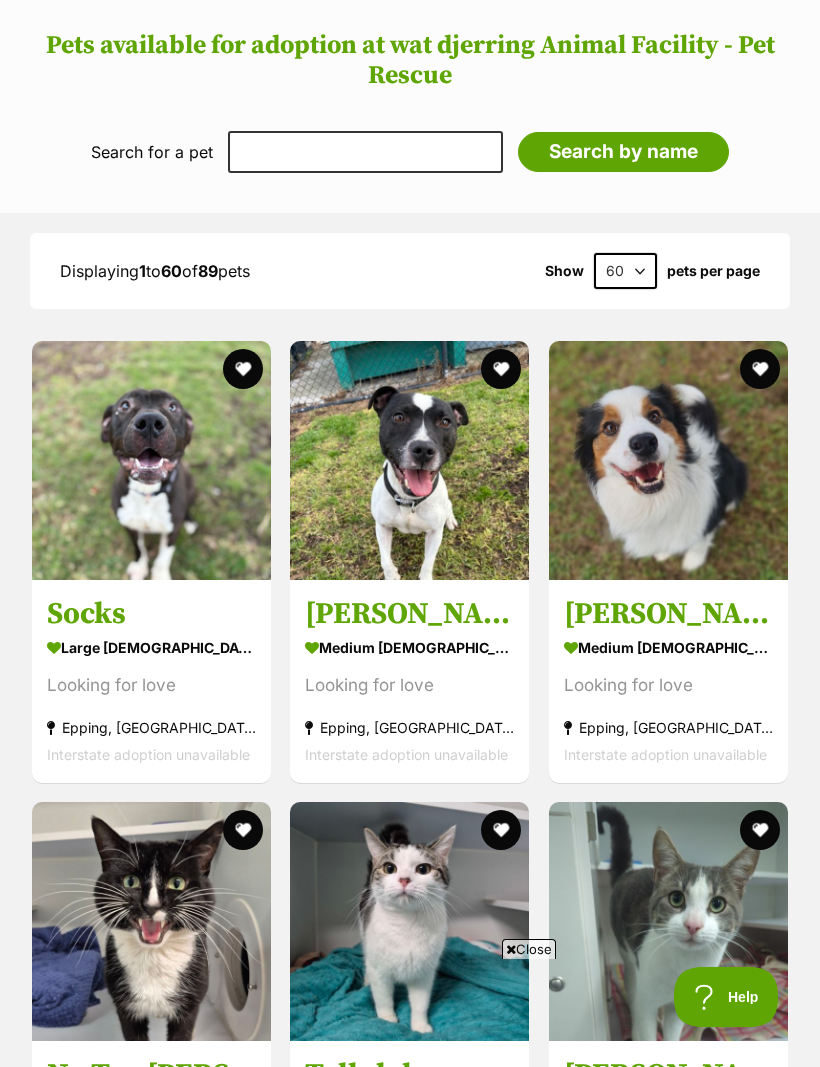 scroll, scrollTop: 0, scrollLeft: 0, axis: both 